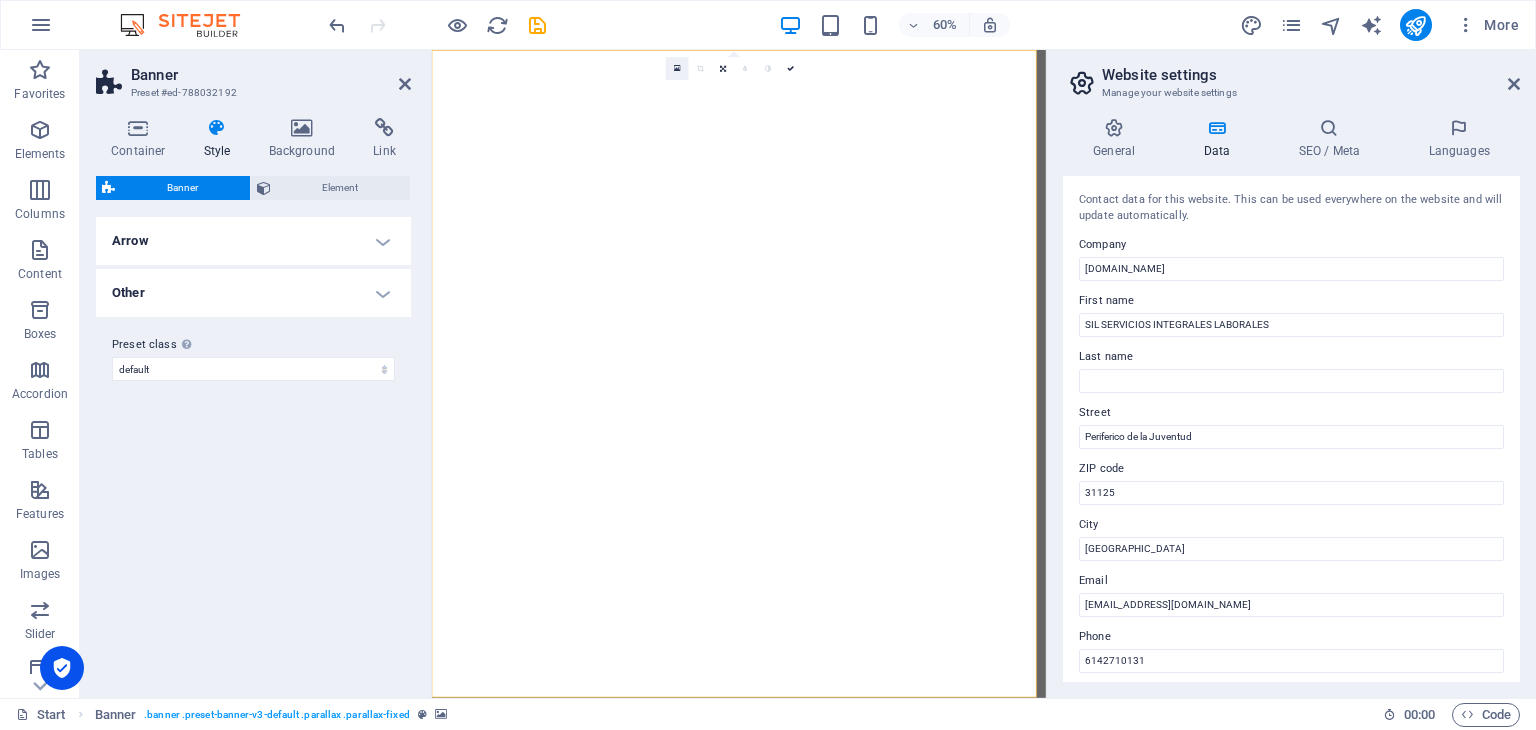 scroll, scrollTop: 0, scrollLeft: 0, axis: both 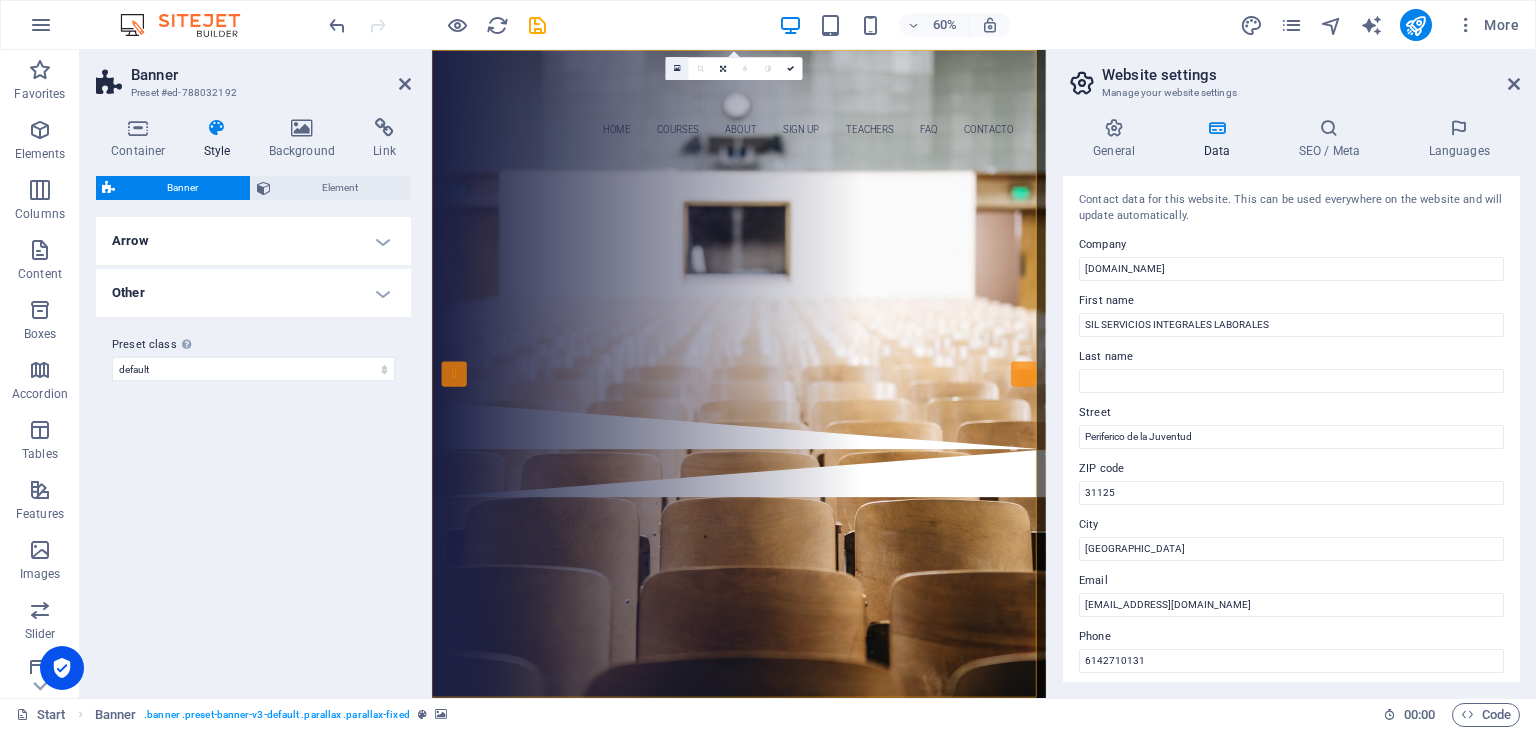 click at bounding box center (677, 68) 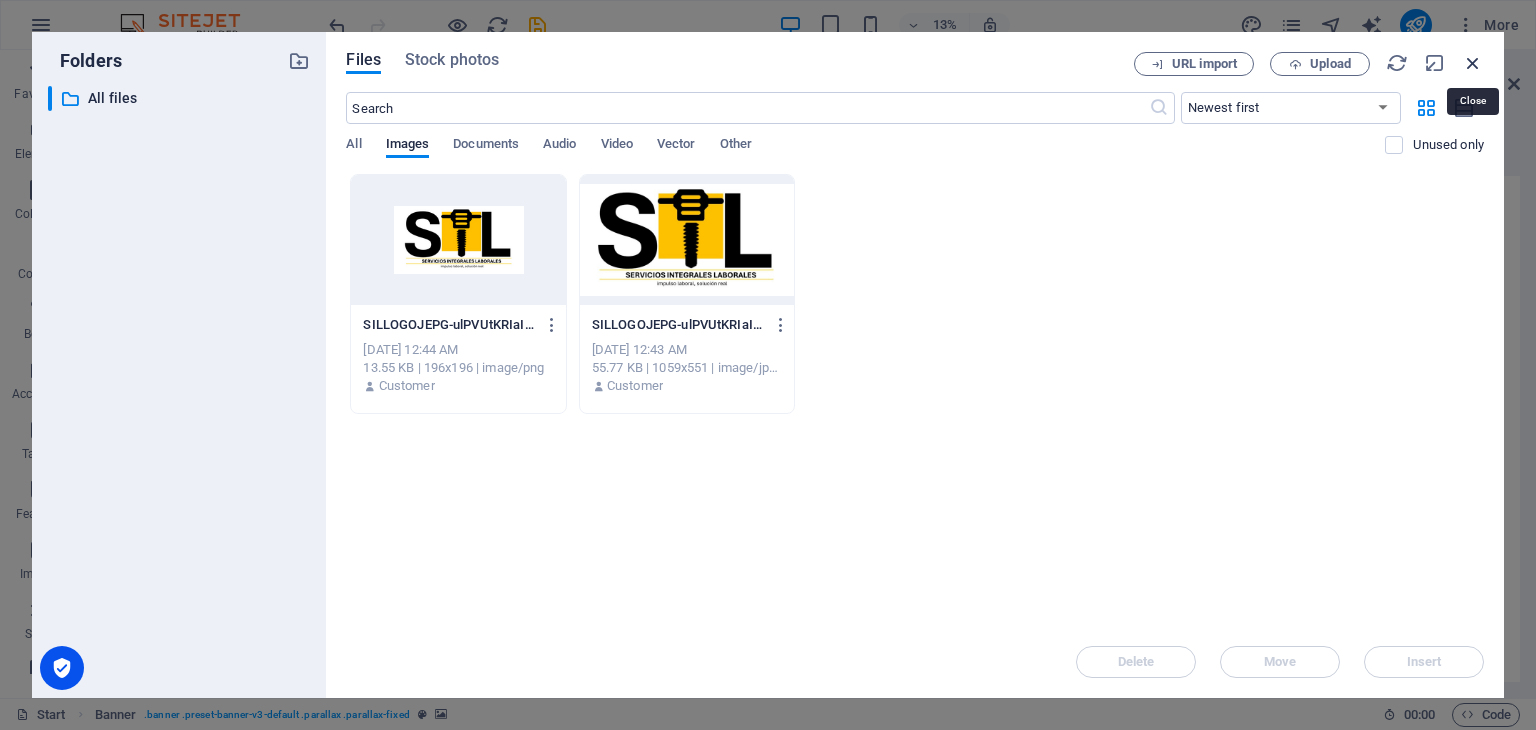 click at bounding box center [1473, 63] 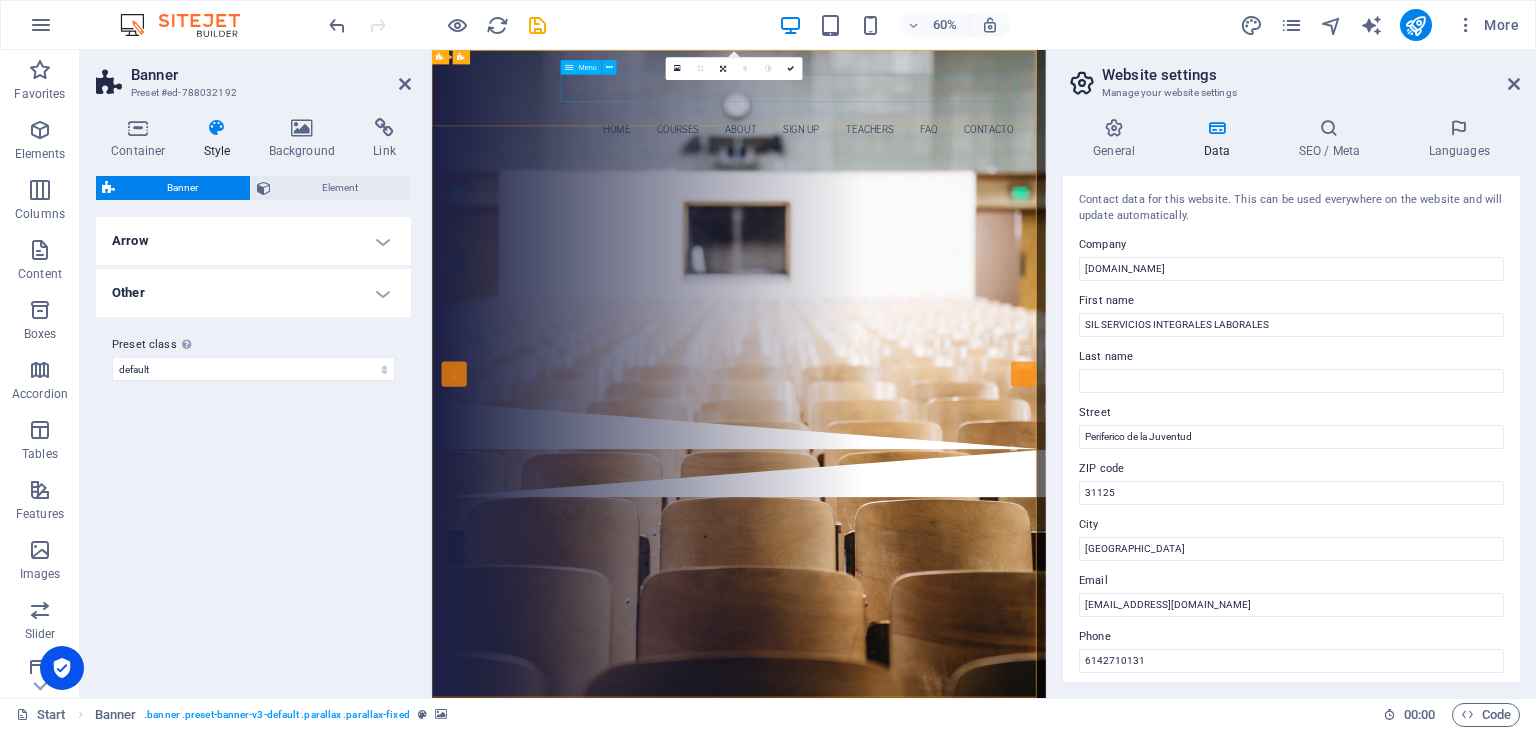 click on "Home Courses About Sign up Teachers FAQ Contacto" at bounding box center [944, 183] 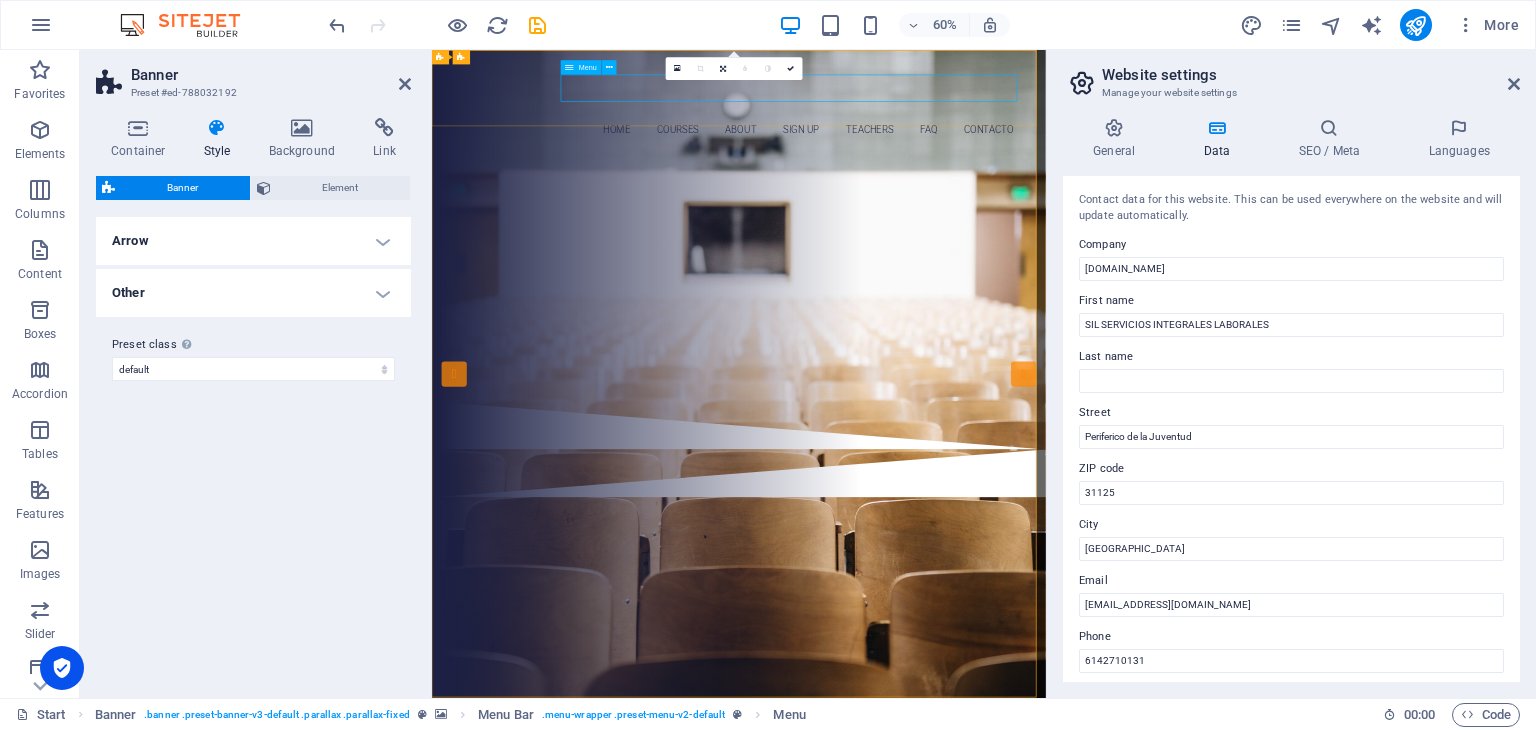 click on "Menu" at bounding box center (588, 67) 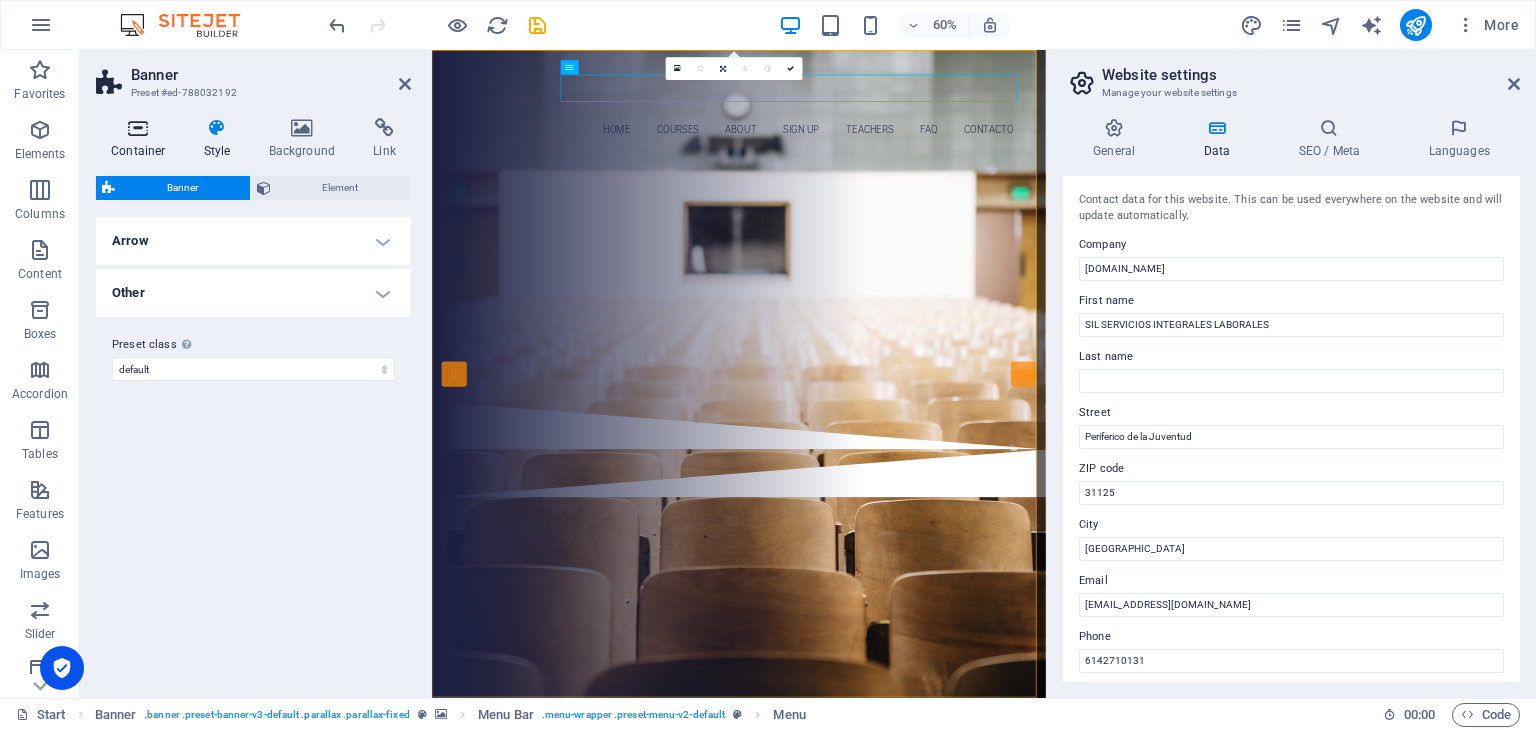 click on "Container" at bounding box center (142, 139) 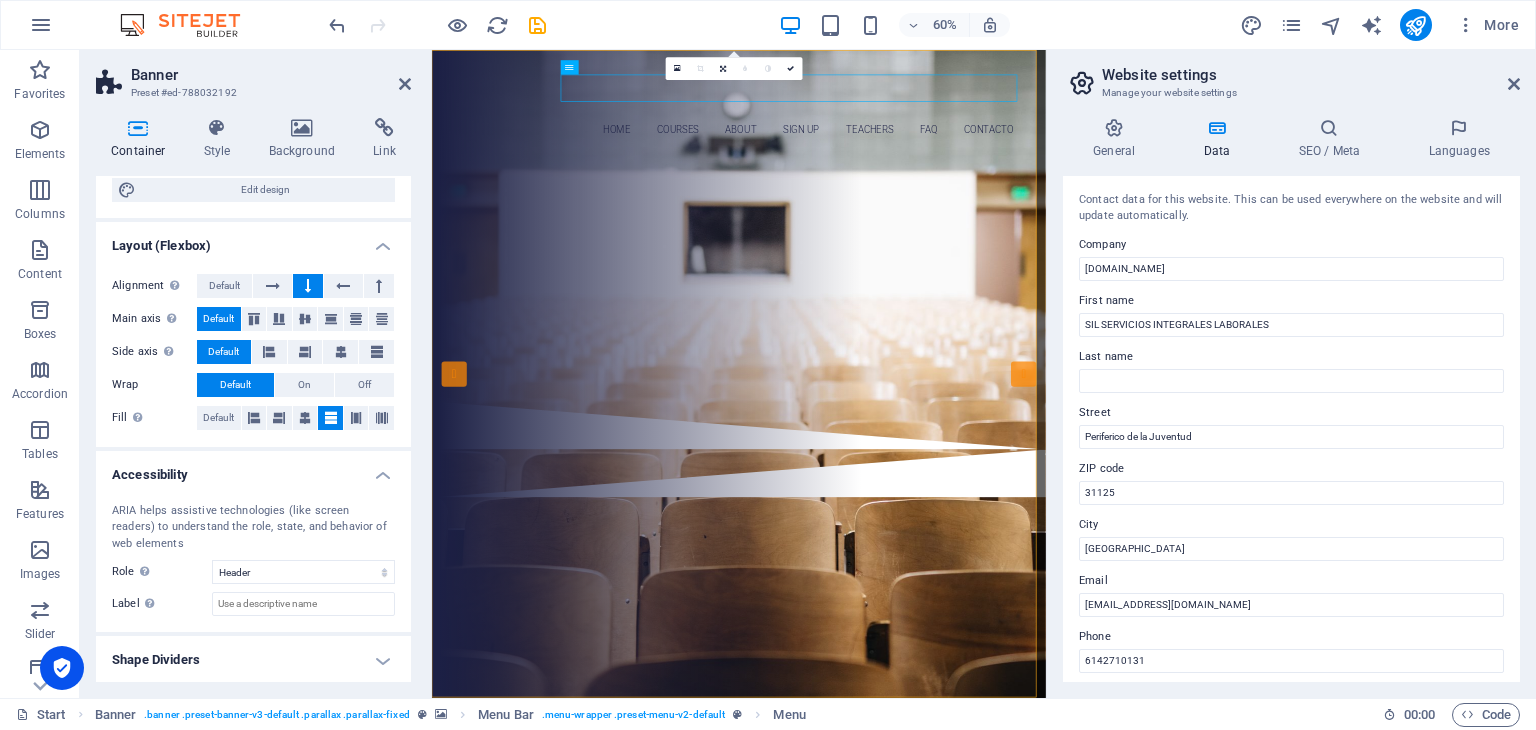 scroll, scrollTop: 0, scrollLeft: 0, axis: both 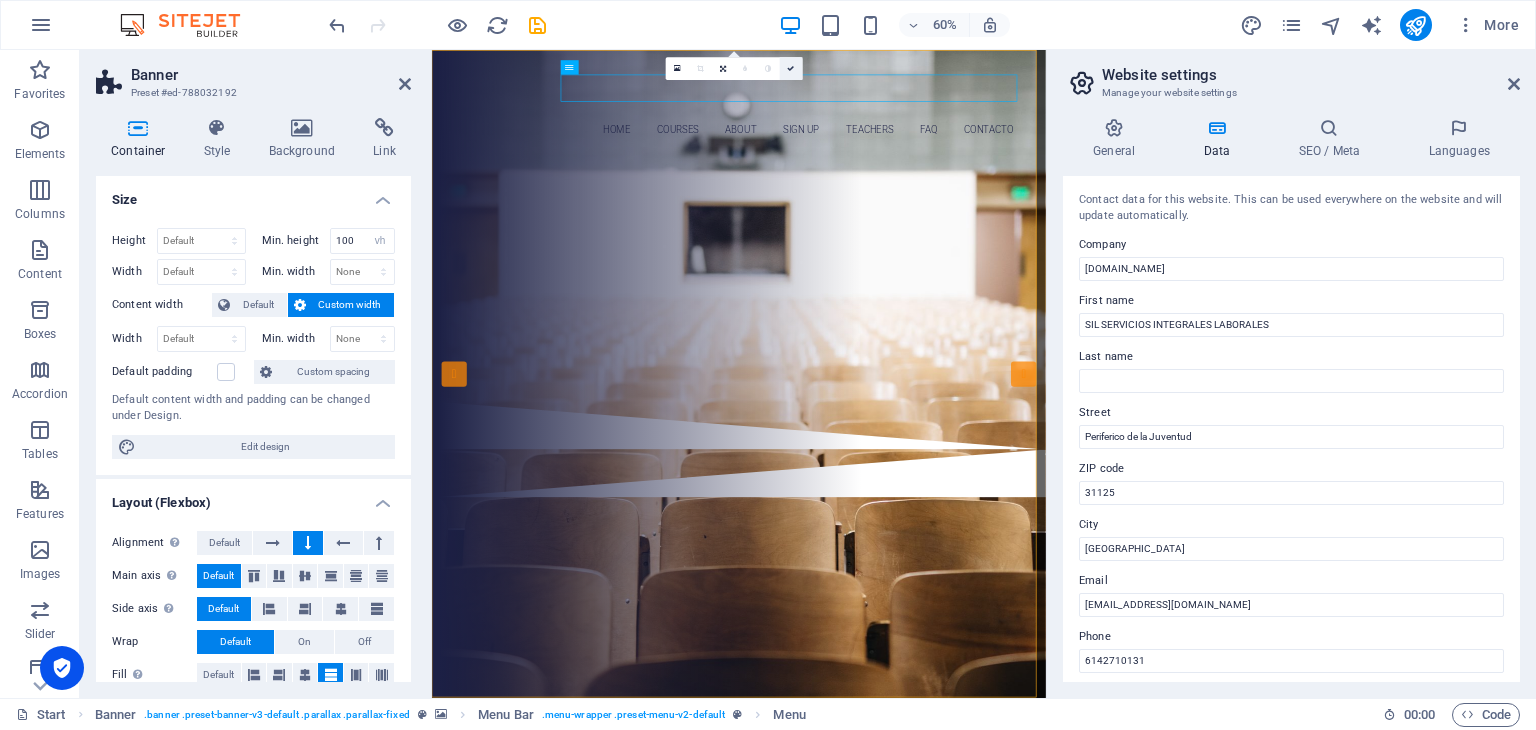 click at bounding box center [791, 68] 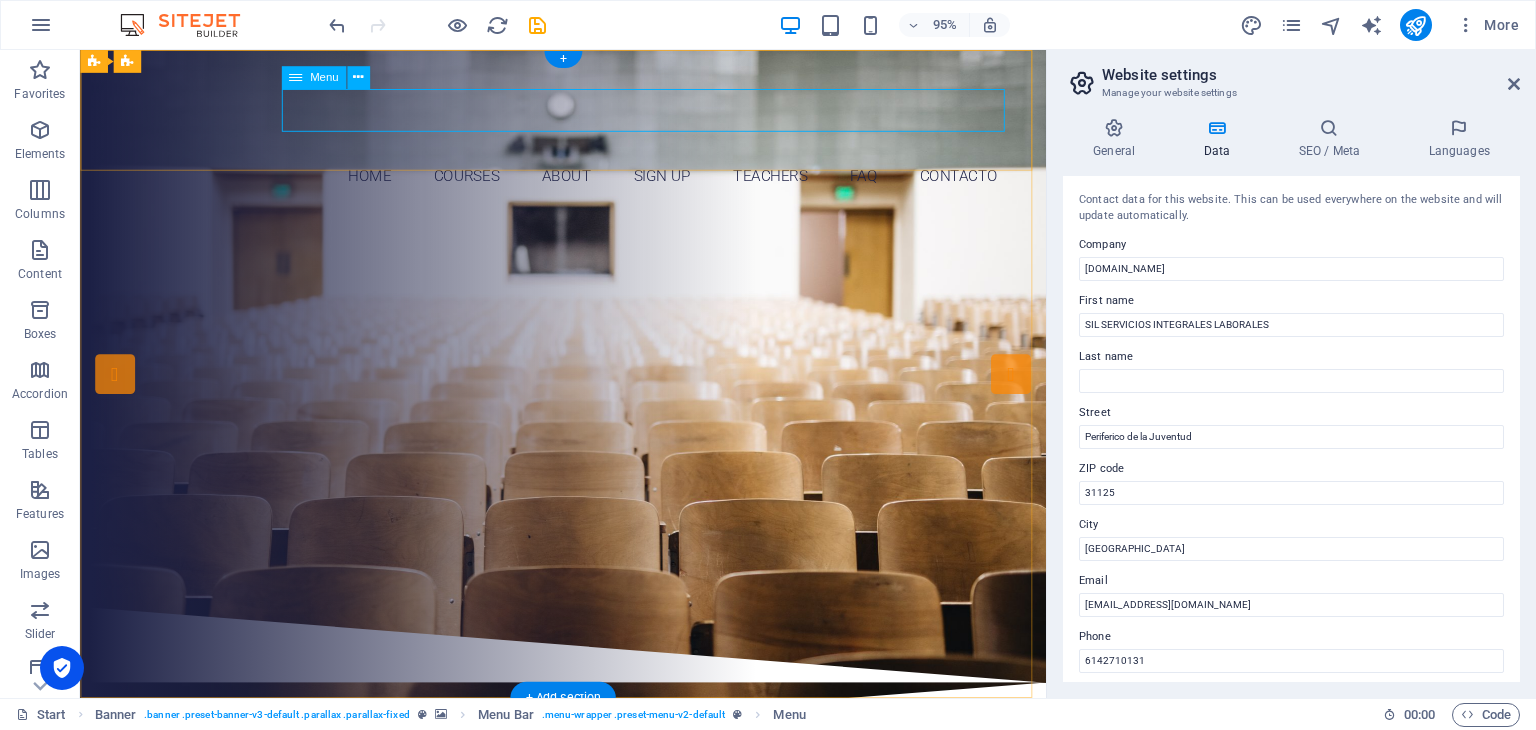 click on "Home Courses About Sign up Teachers FAQ Contacto" at bounding box center [589, 183] 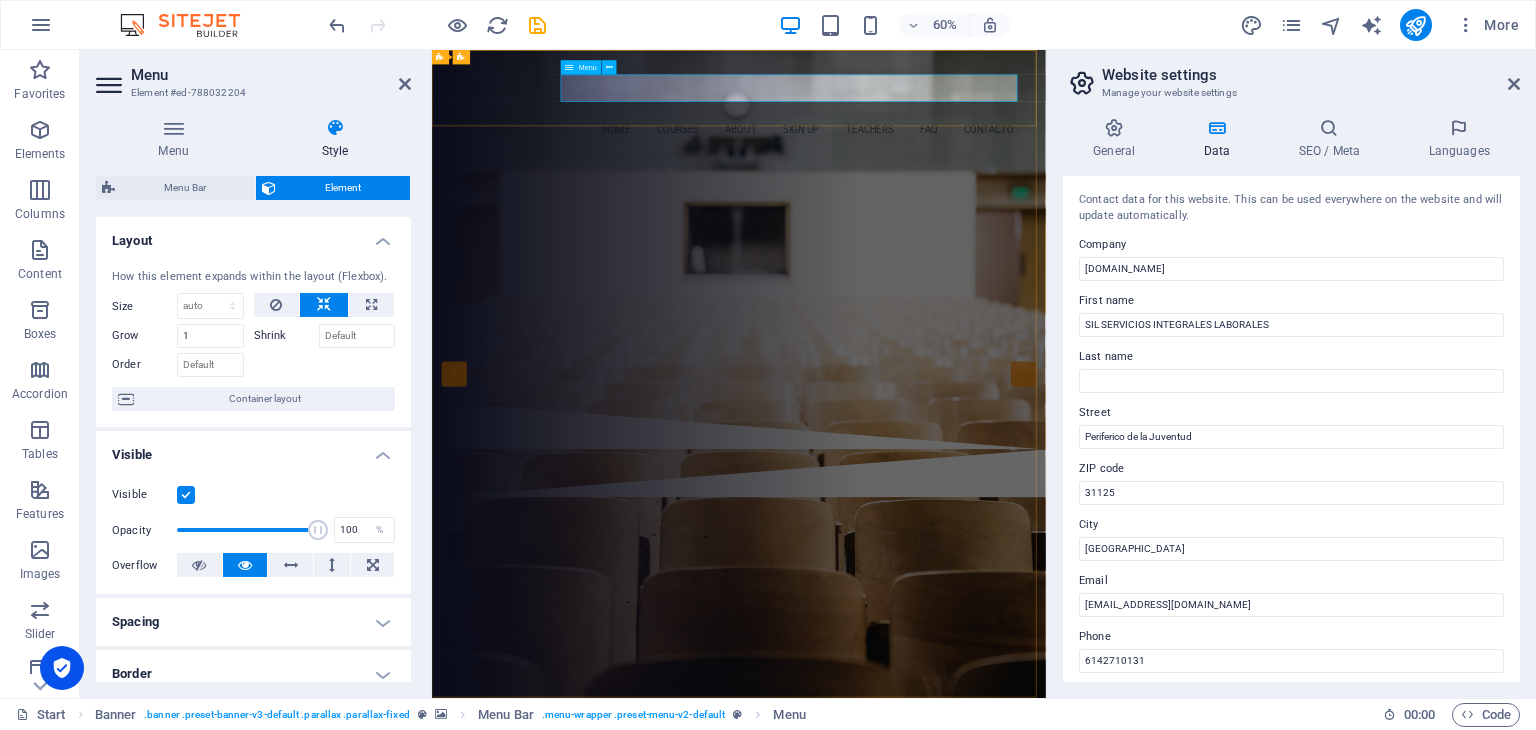 click on "Home Courses About Sign up Teachers FAQ Contacto" at bounding box center [944, 183] 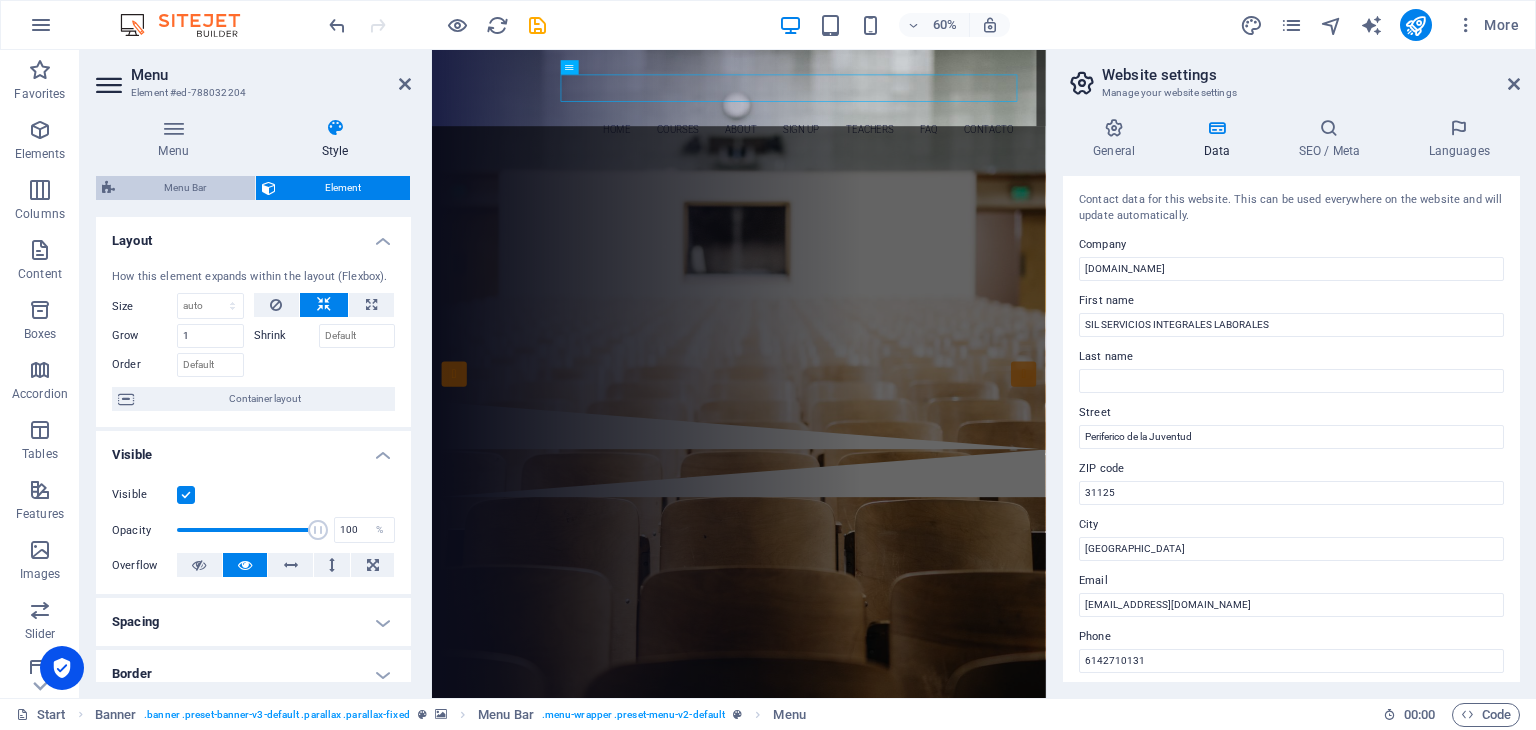 click on "Menu Bar" at bounding box center [185, 188] 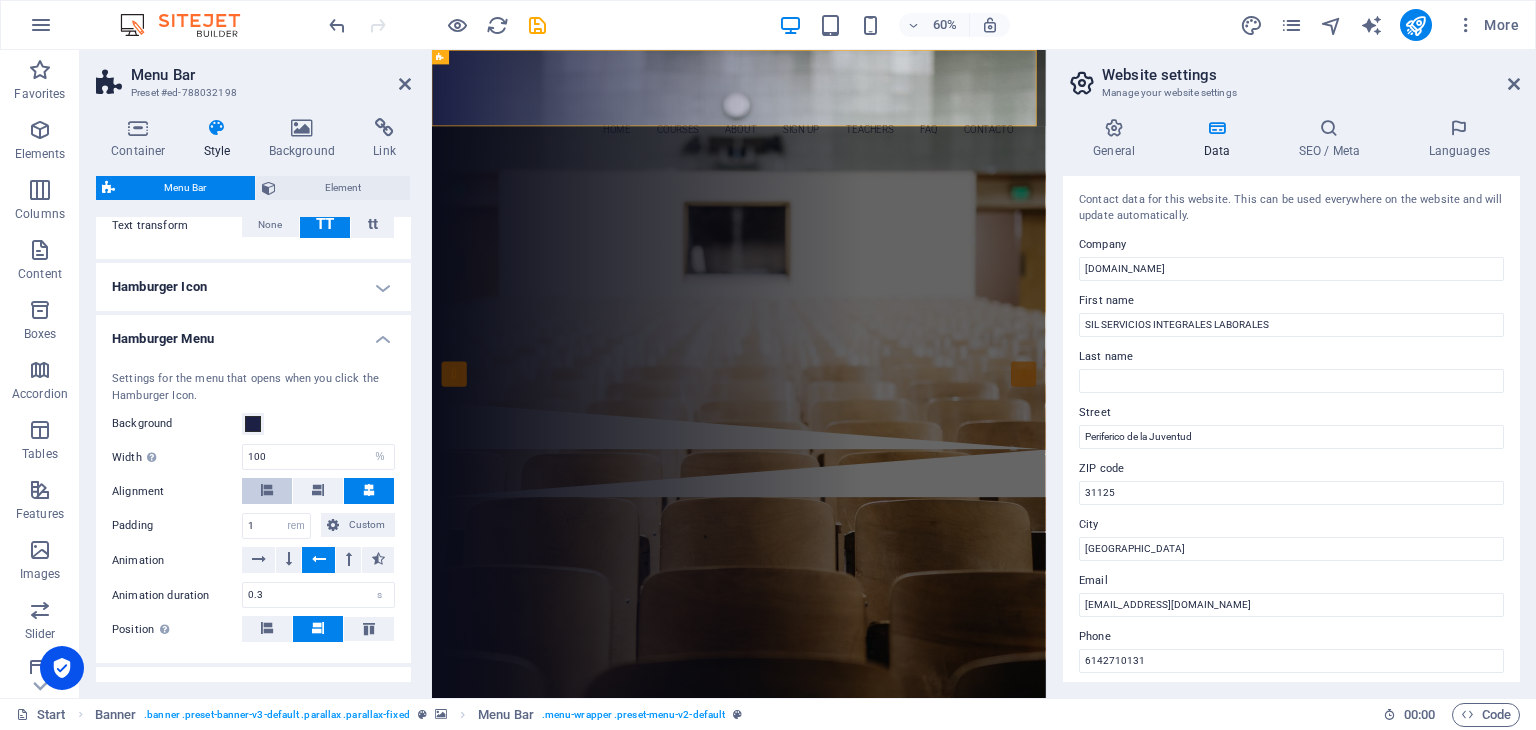 scroll, scrollTop: 1916, scrollLeft: 0, axis: vertical 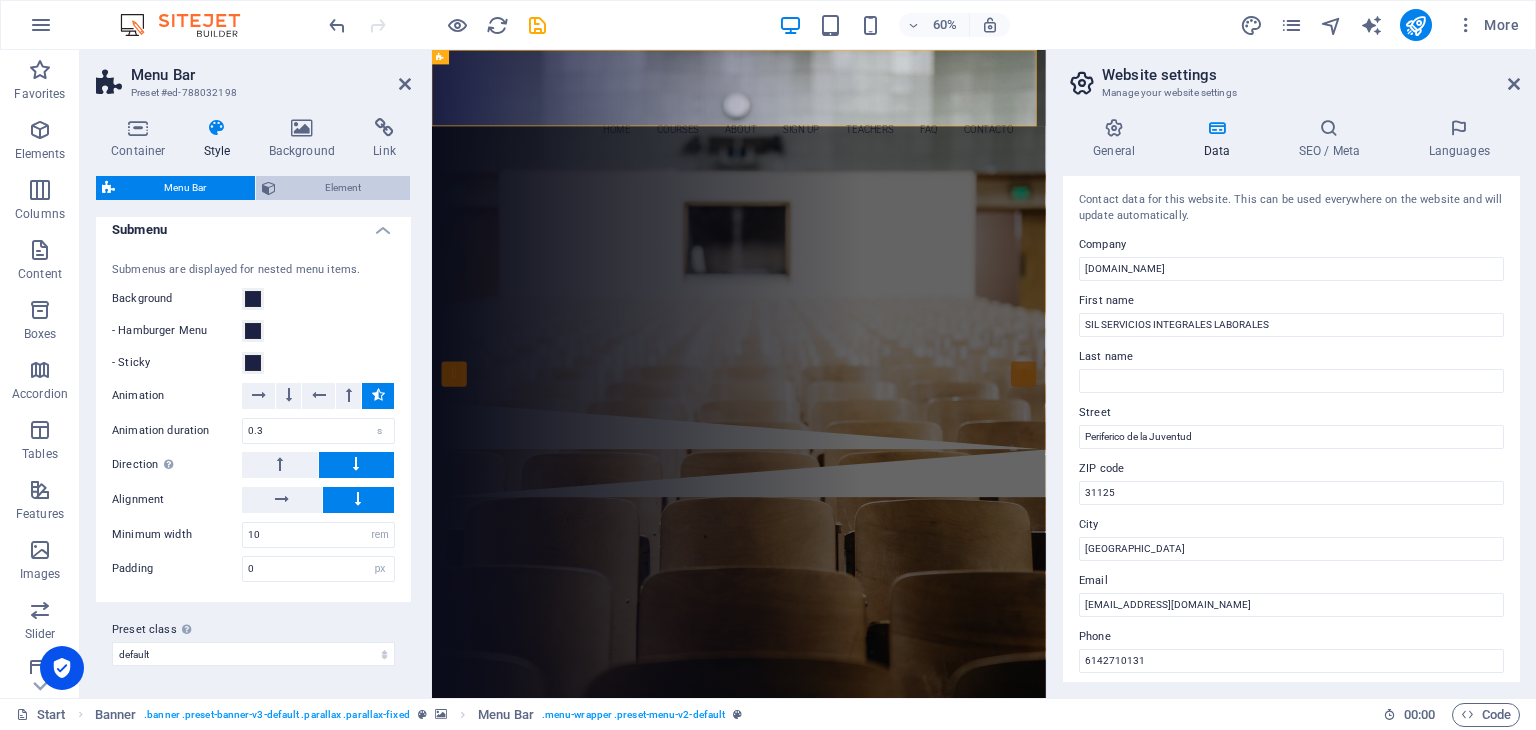 click on "Element" at bounding box center (343, 188) 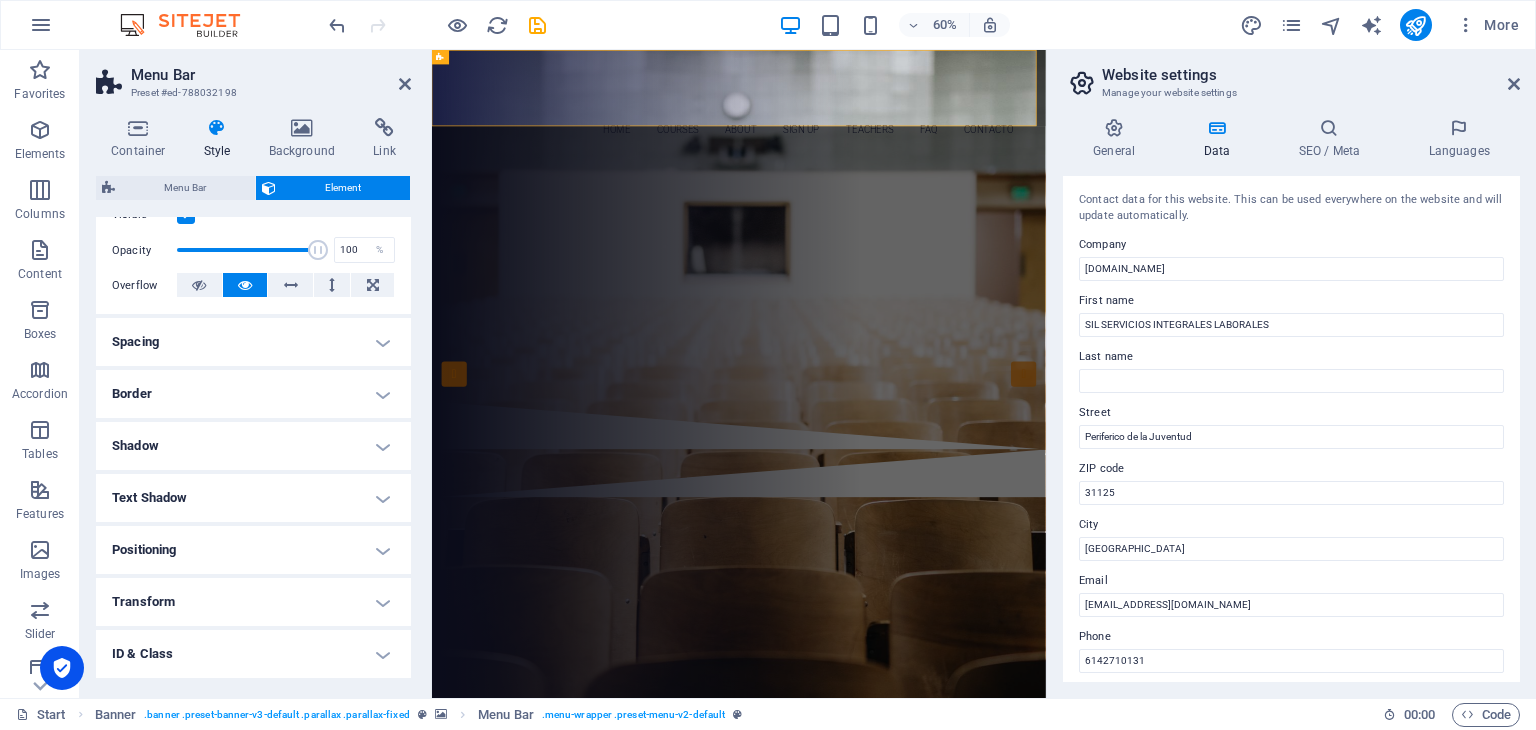 scroll, scrollTop: 0, scrollLeft: 0, axis: both 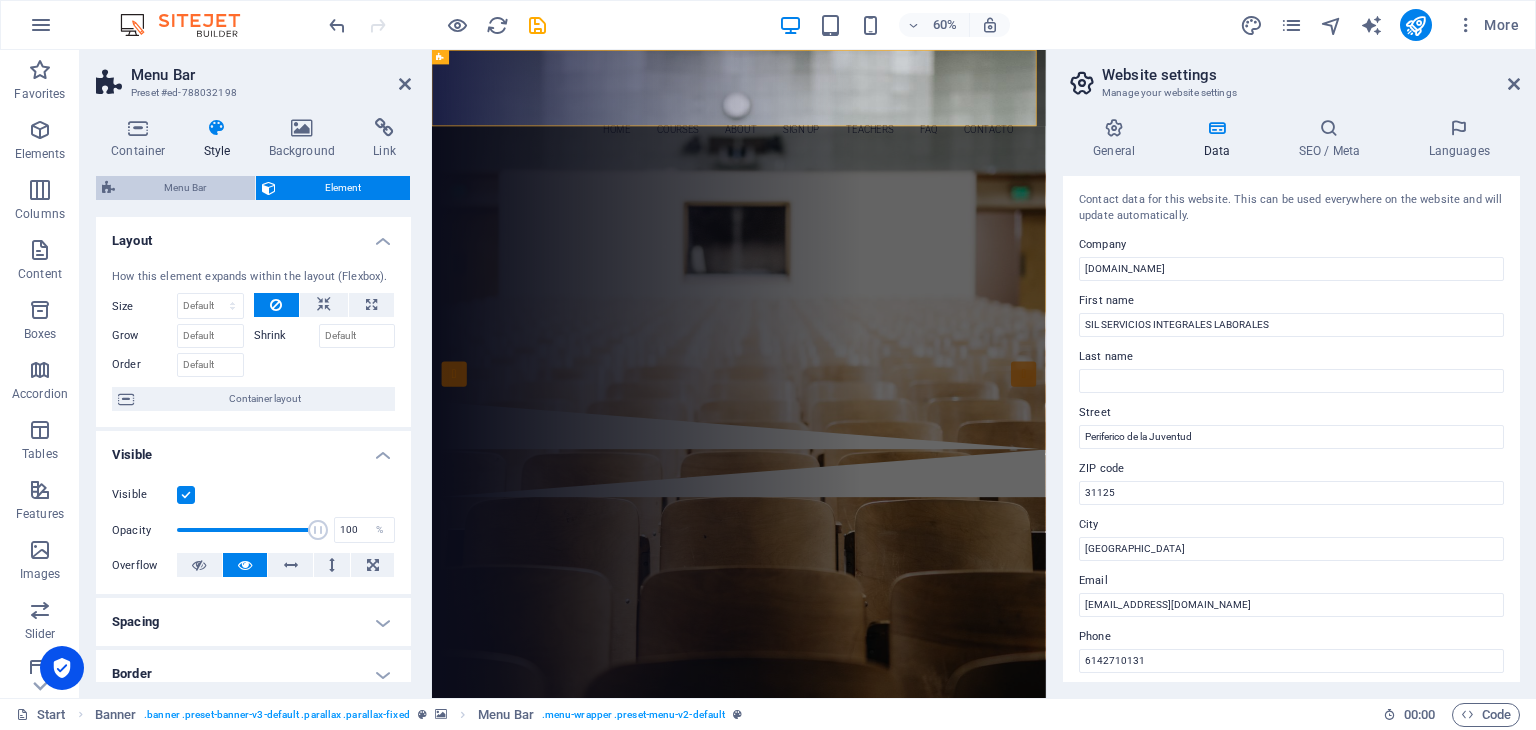 click on "Menu Bar" at bounding box center (185, 188) 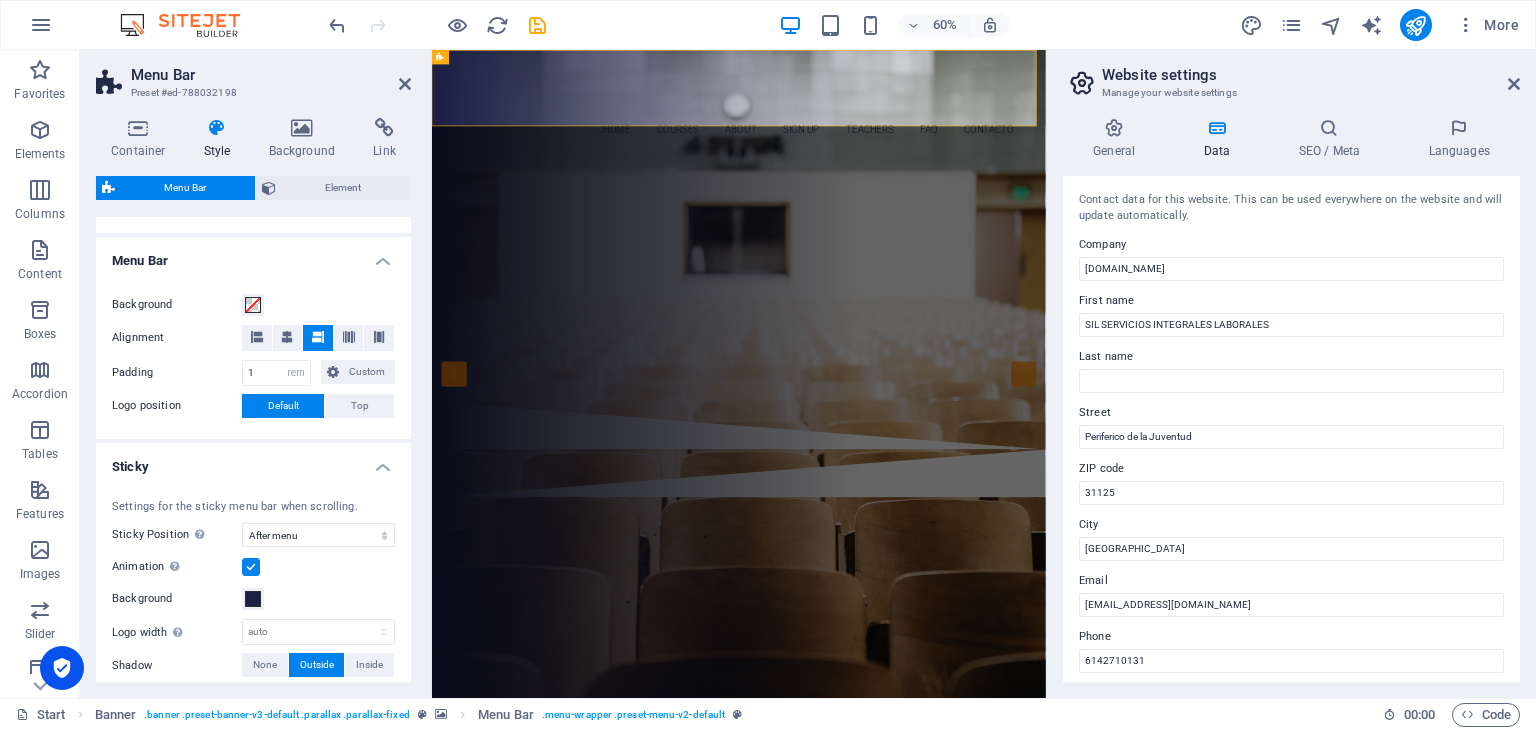 scroll, scrollTop: 0, scrollLeft: 0, axis: both 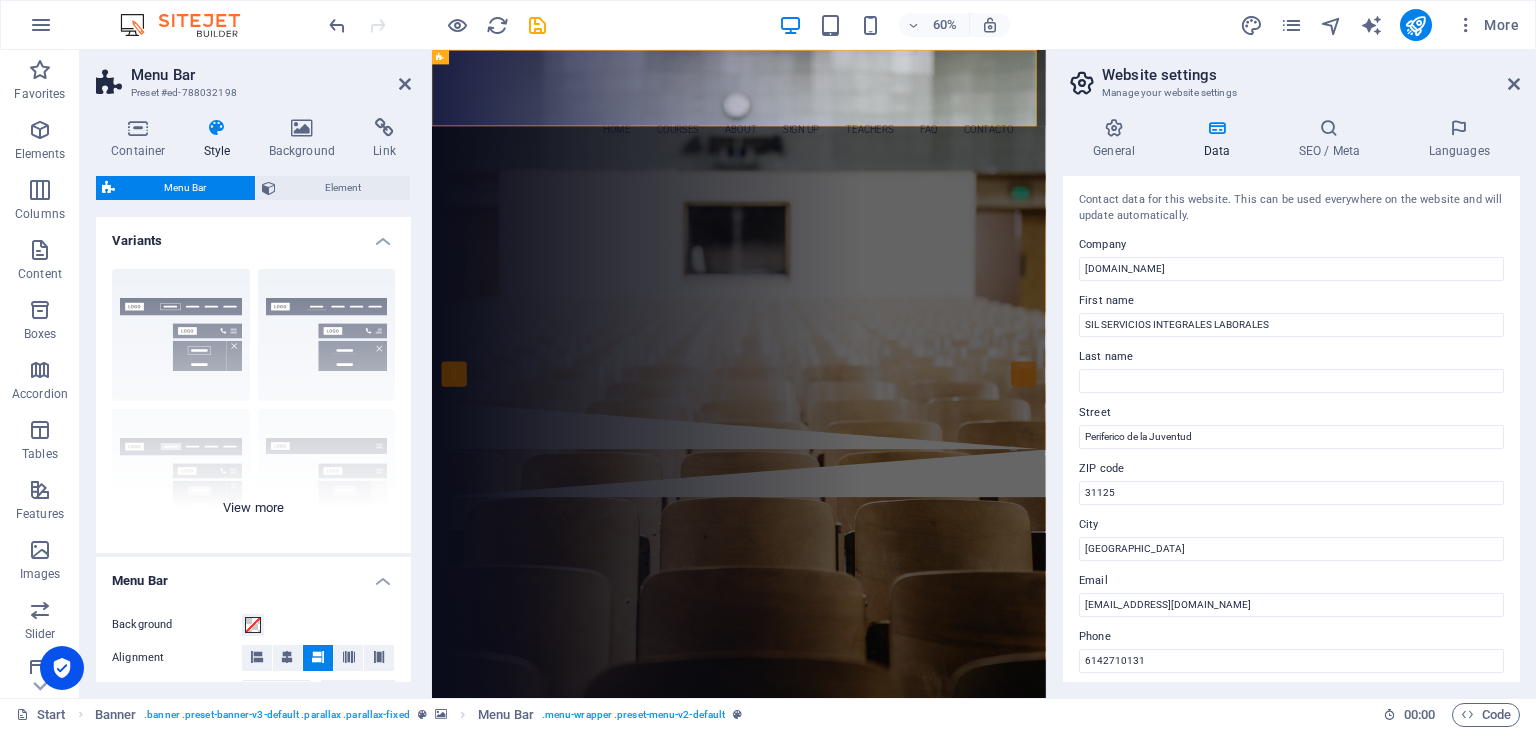 click on "Border Centered Default Fixed Loki Trigger Wide XXL" at bounding box center [253, 403] 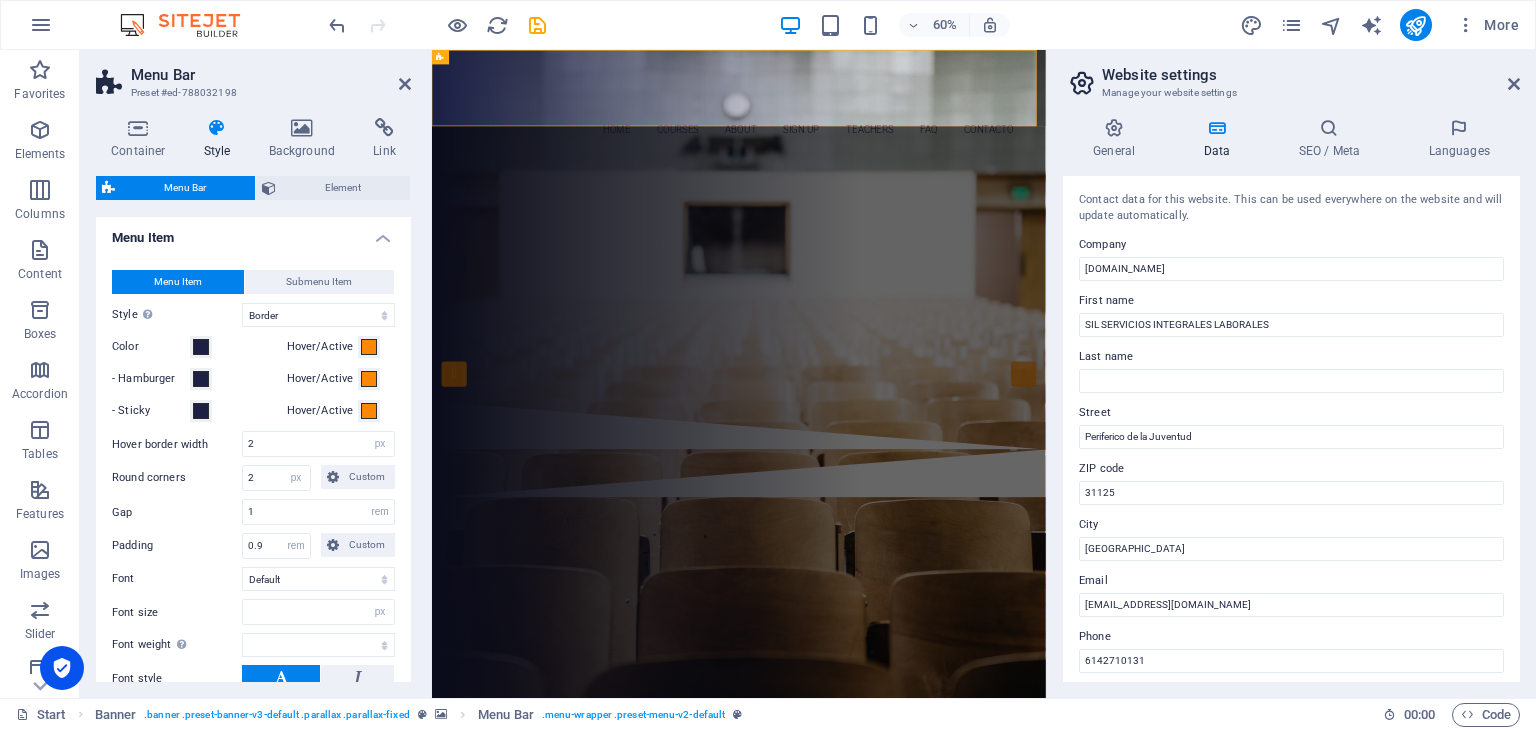 scroll, scrollTop: 1203, scrollLeft: 0, axis: vertical 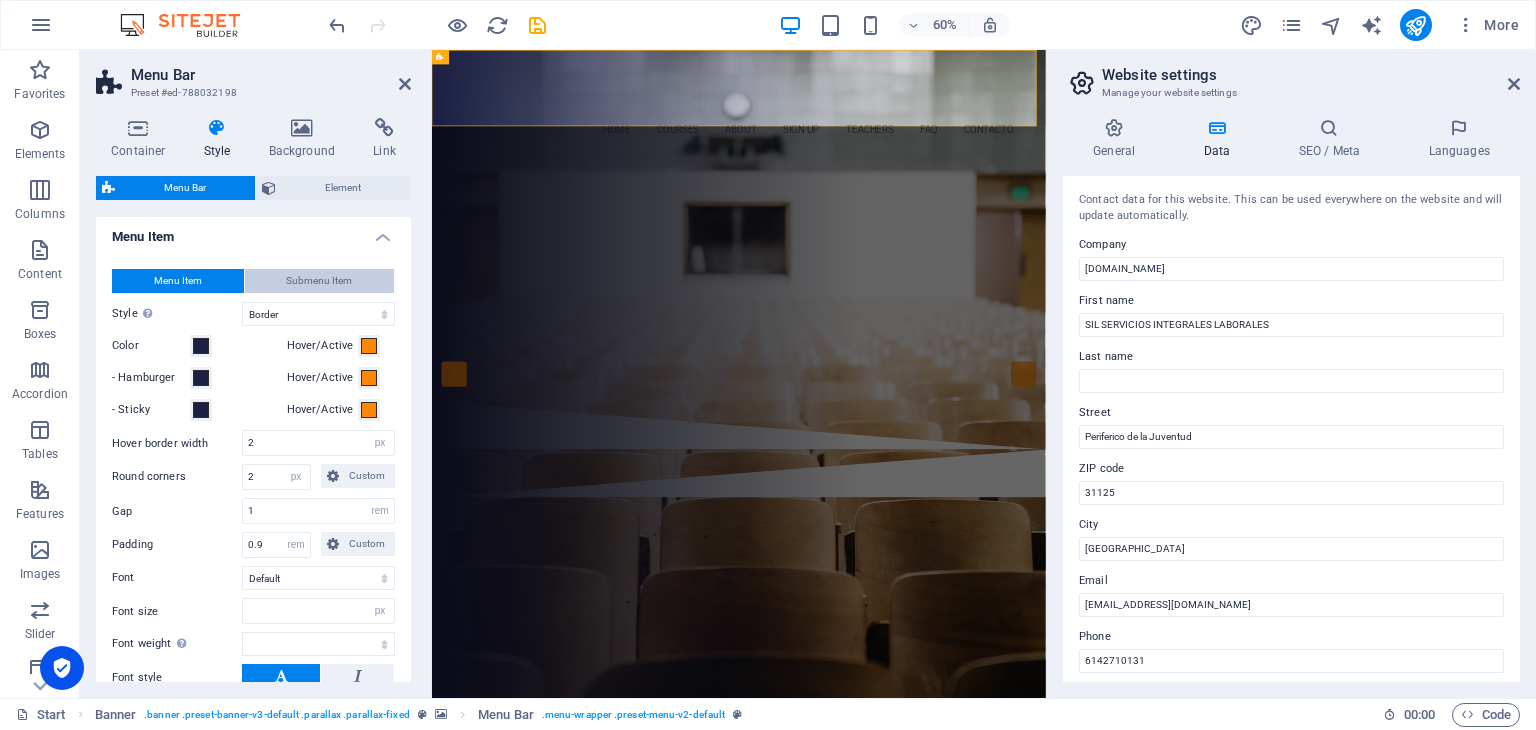 click on "Submenu Item" at bounding box center (319, 281) 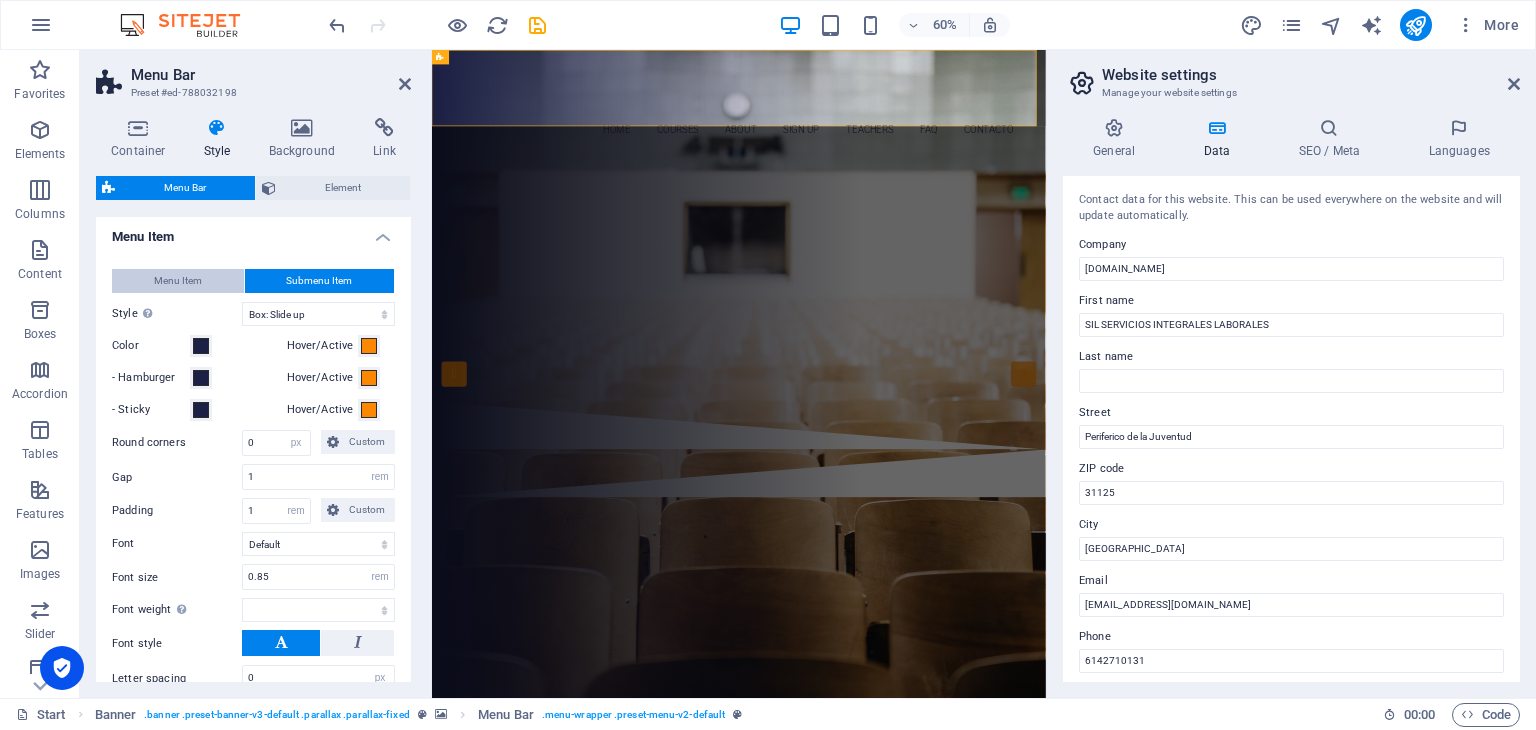 click on "Menu Item" at bounding box center (178, 281) 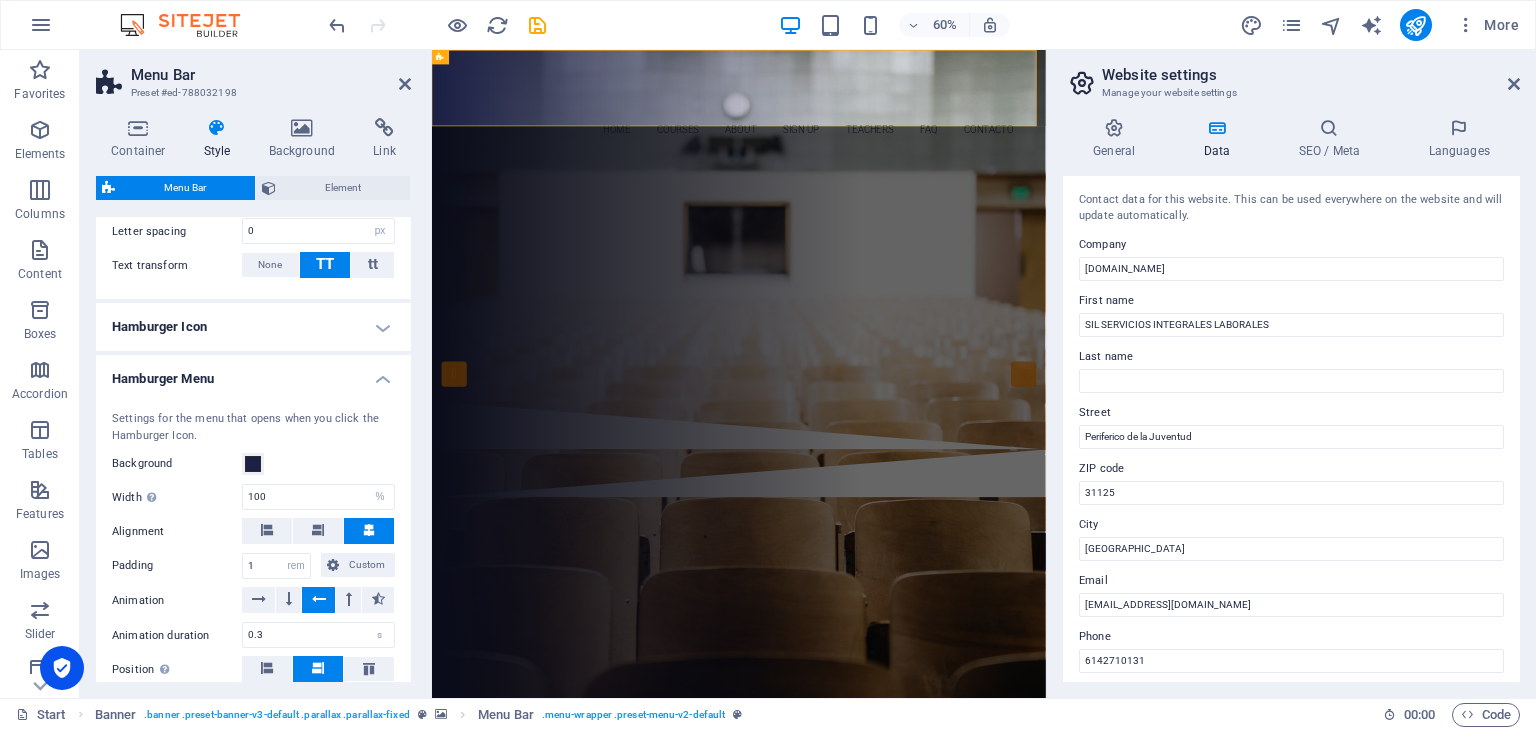 scroll, scrollTop: 1686, scrollLeft: 0, axis: vertical 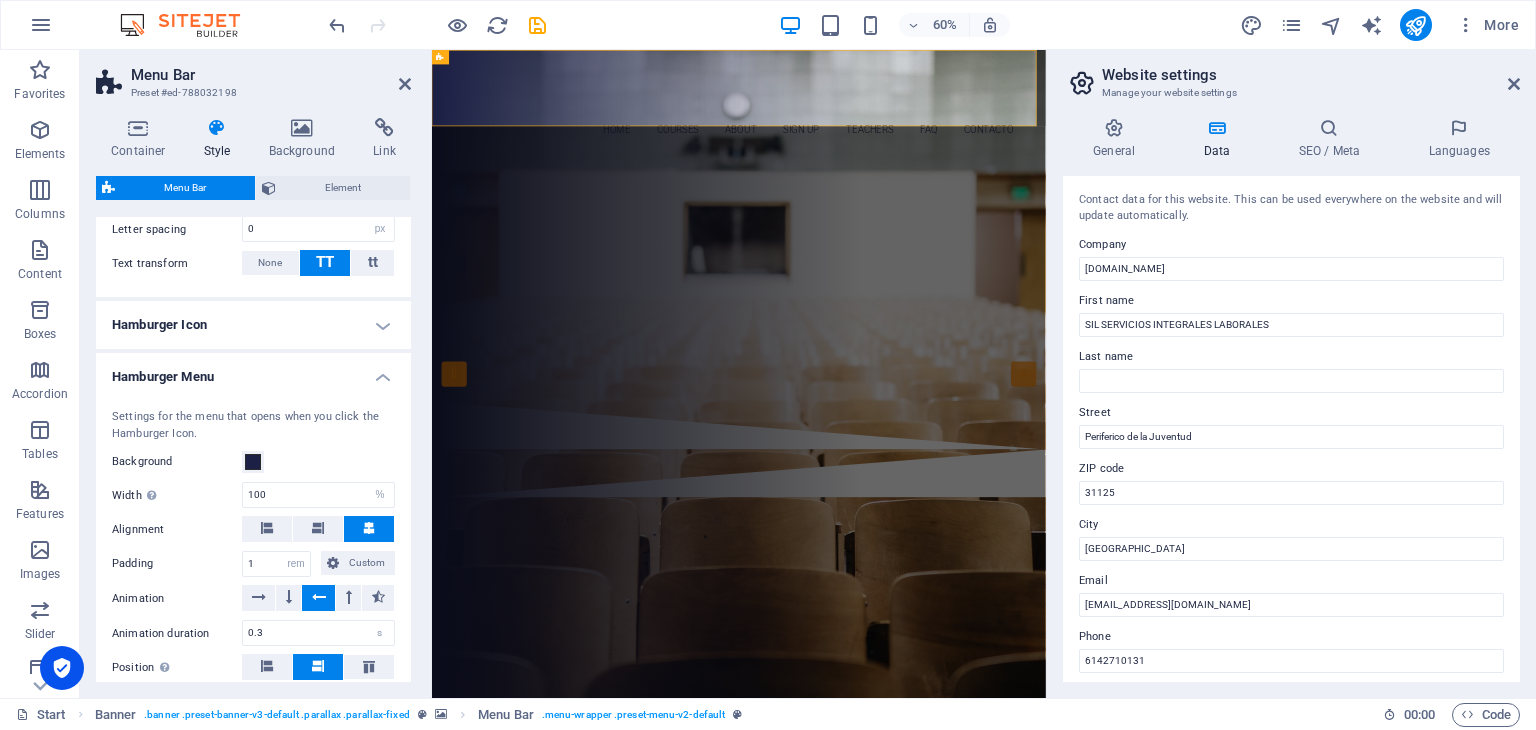 type 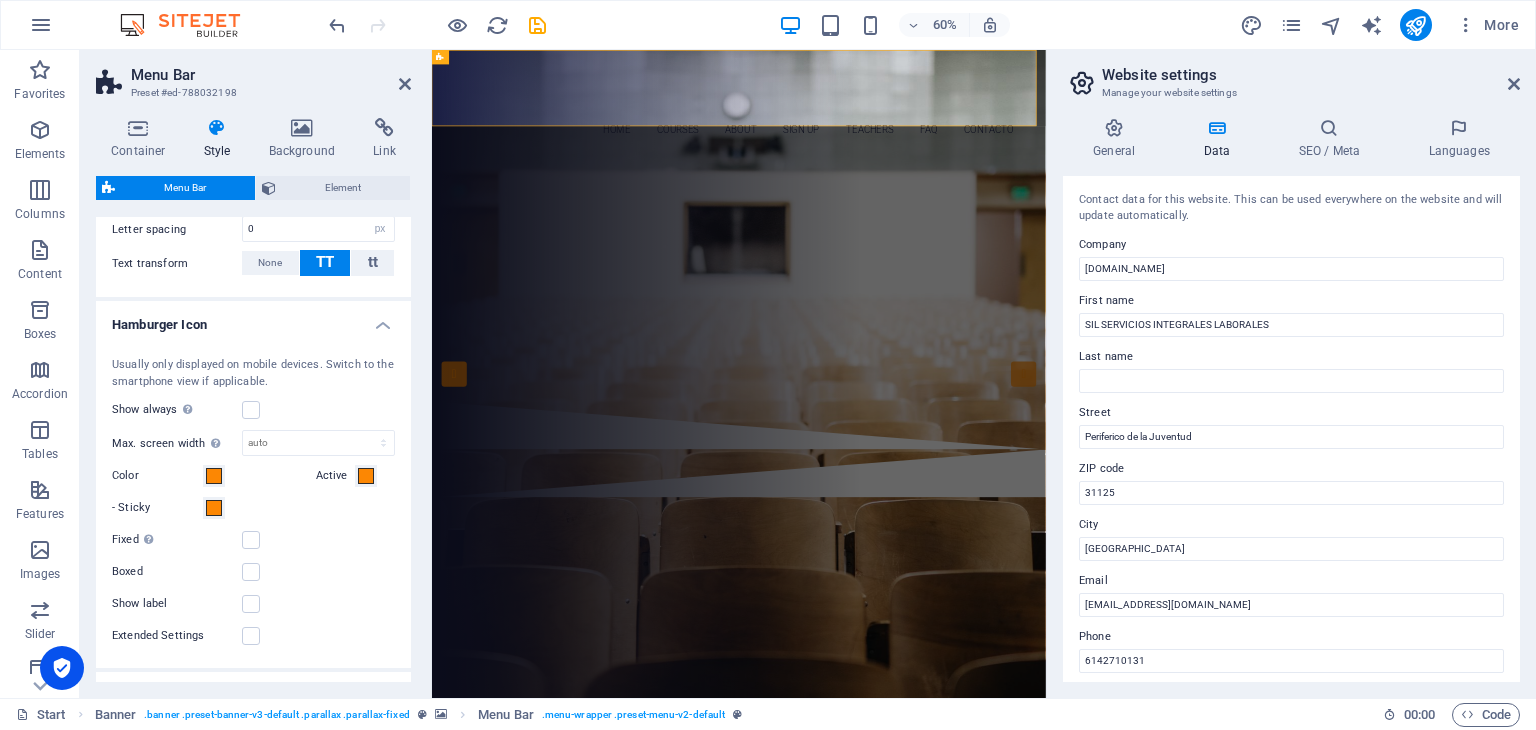 click on "Hamburger Icon" at bounding box center [253, 319] 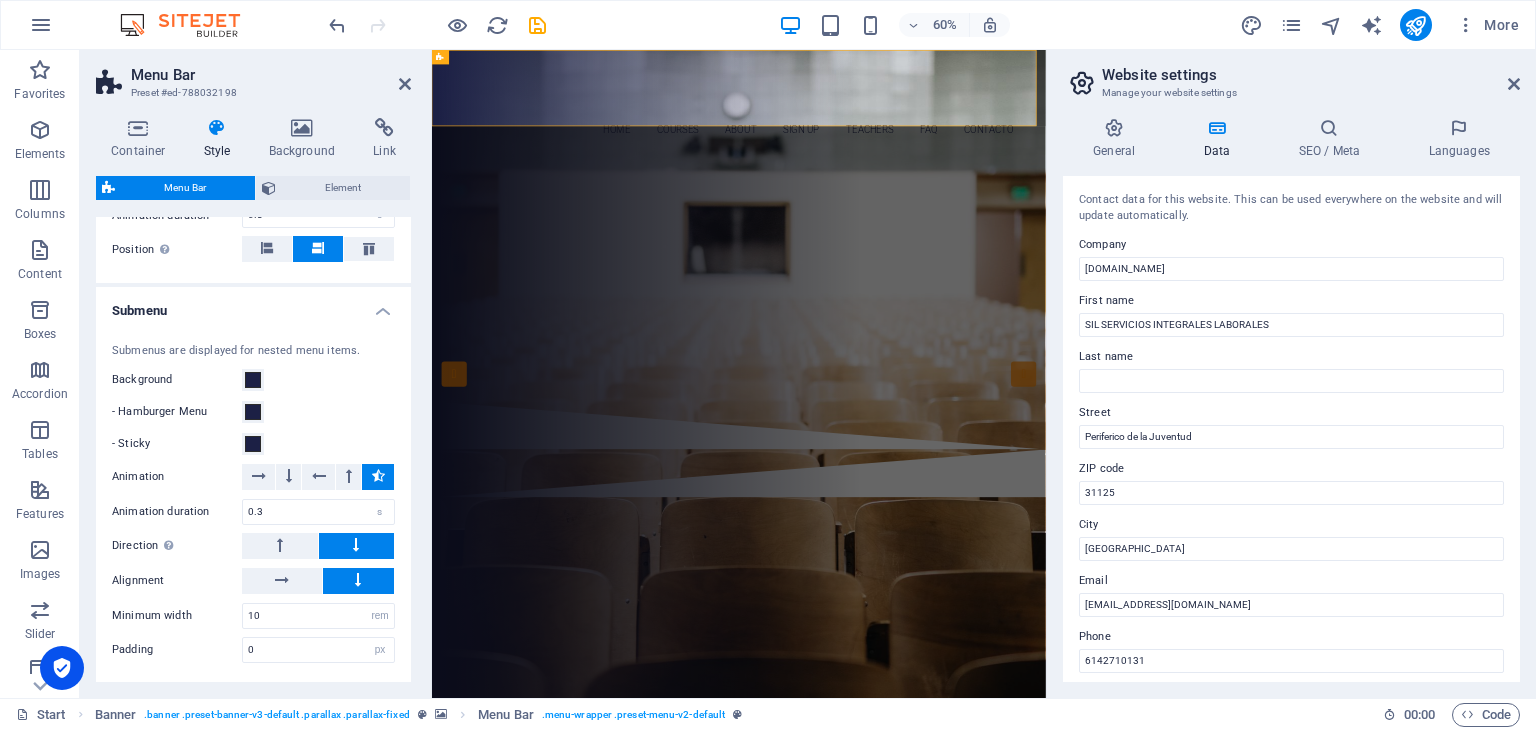 scroll, scrollTop: 2200, scrollLeft: 0, axis: vertical 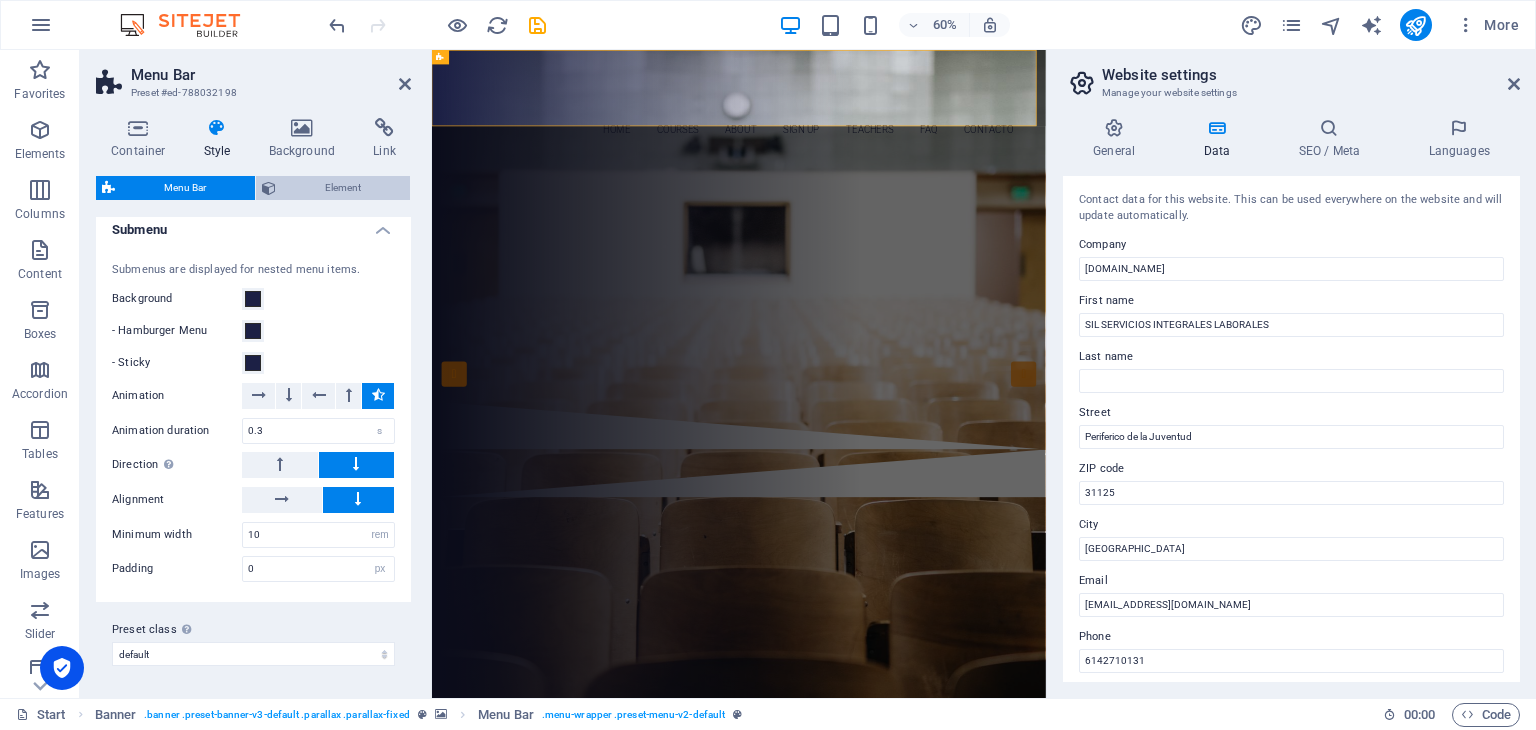 click on "Element" at bounding box center [343, 188] 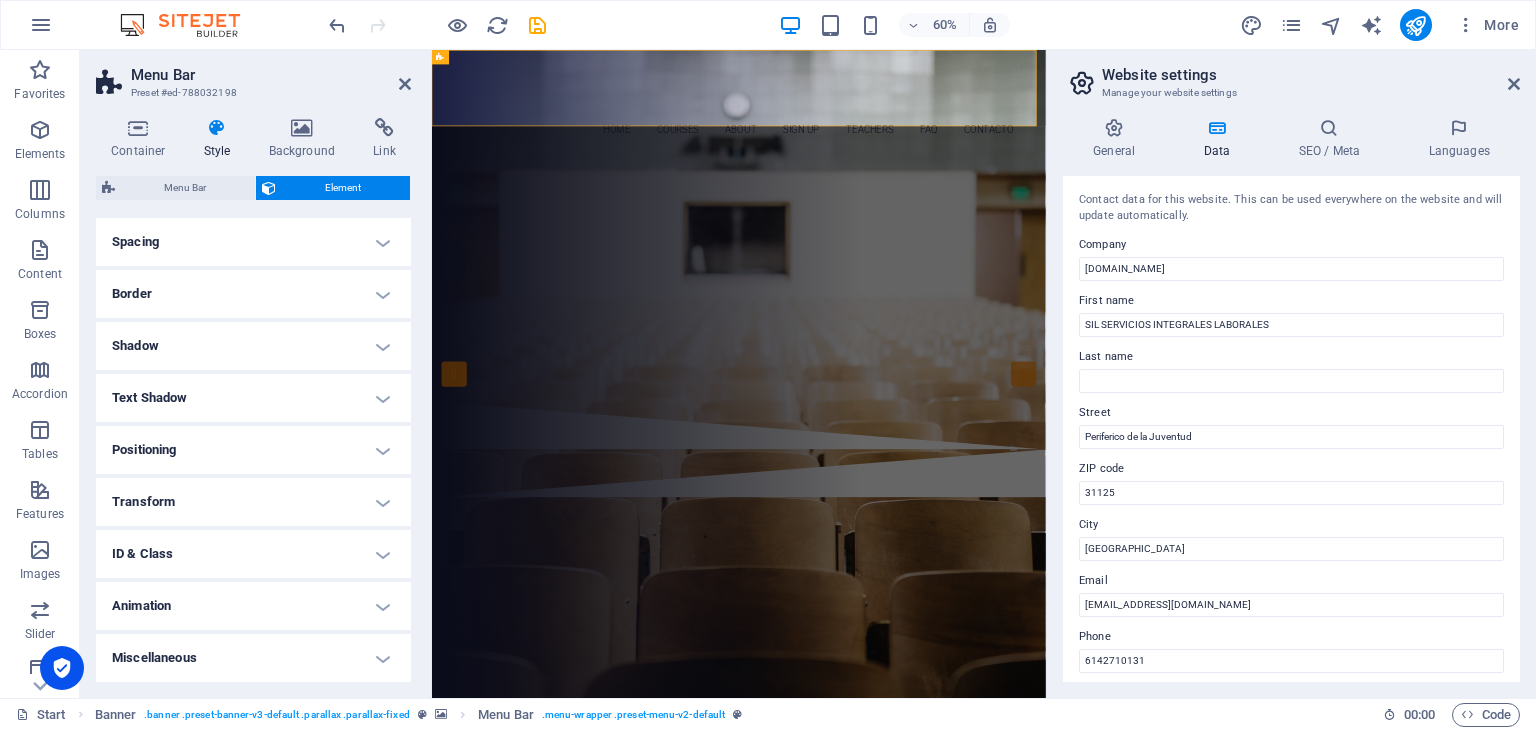 scroll, scrollTop: 0, scrollLeft: 0, axis: both 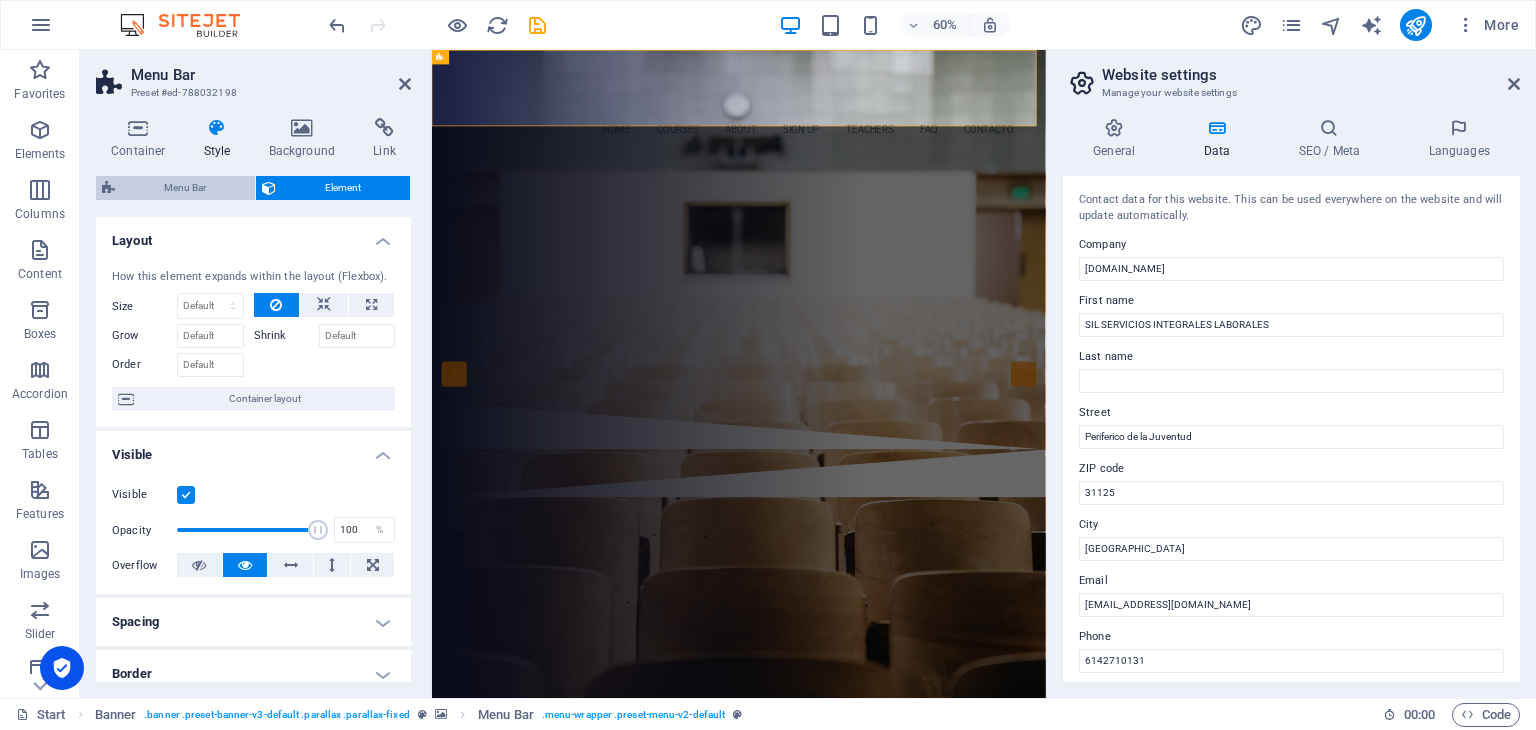click at bounding box center [108, 188] 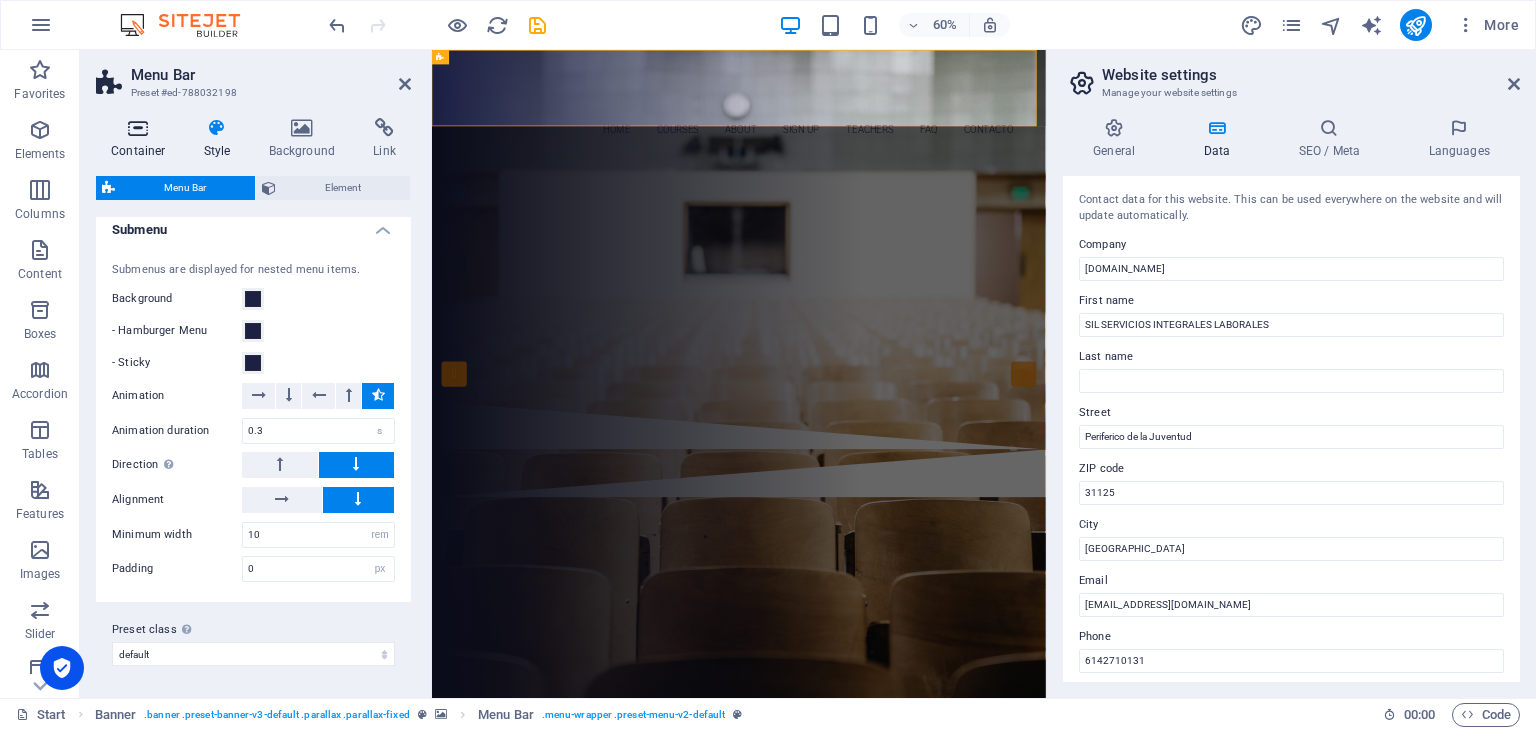 click on "Container" at bounding box center (142, 139) 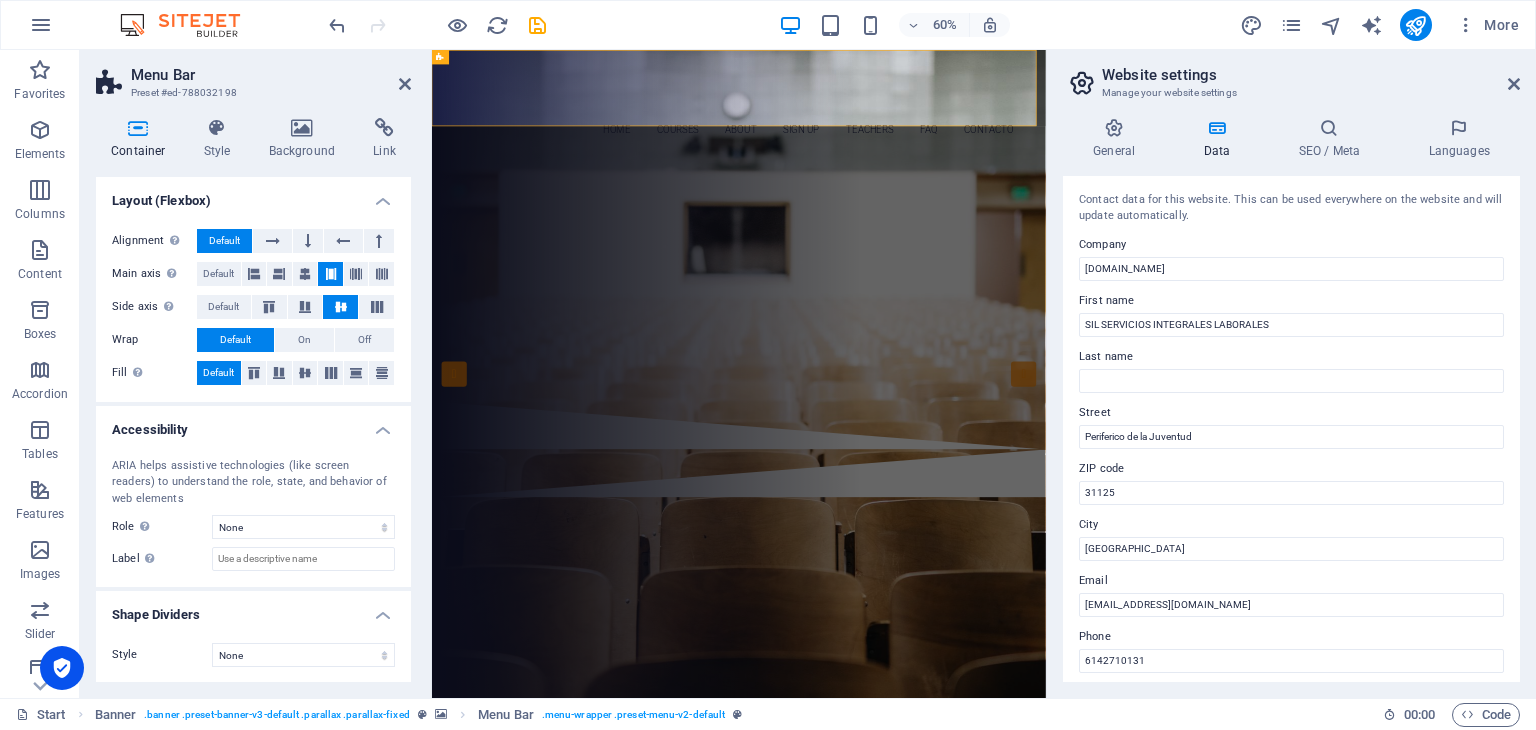 scroll, scrollTop: 0, scrollLeft: 0, axis: both 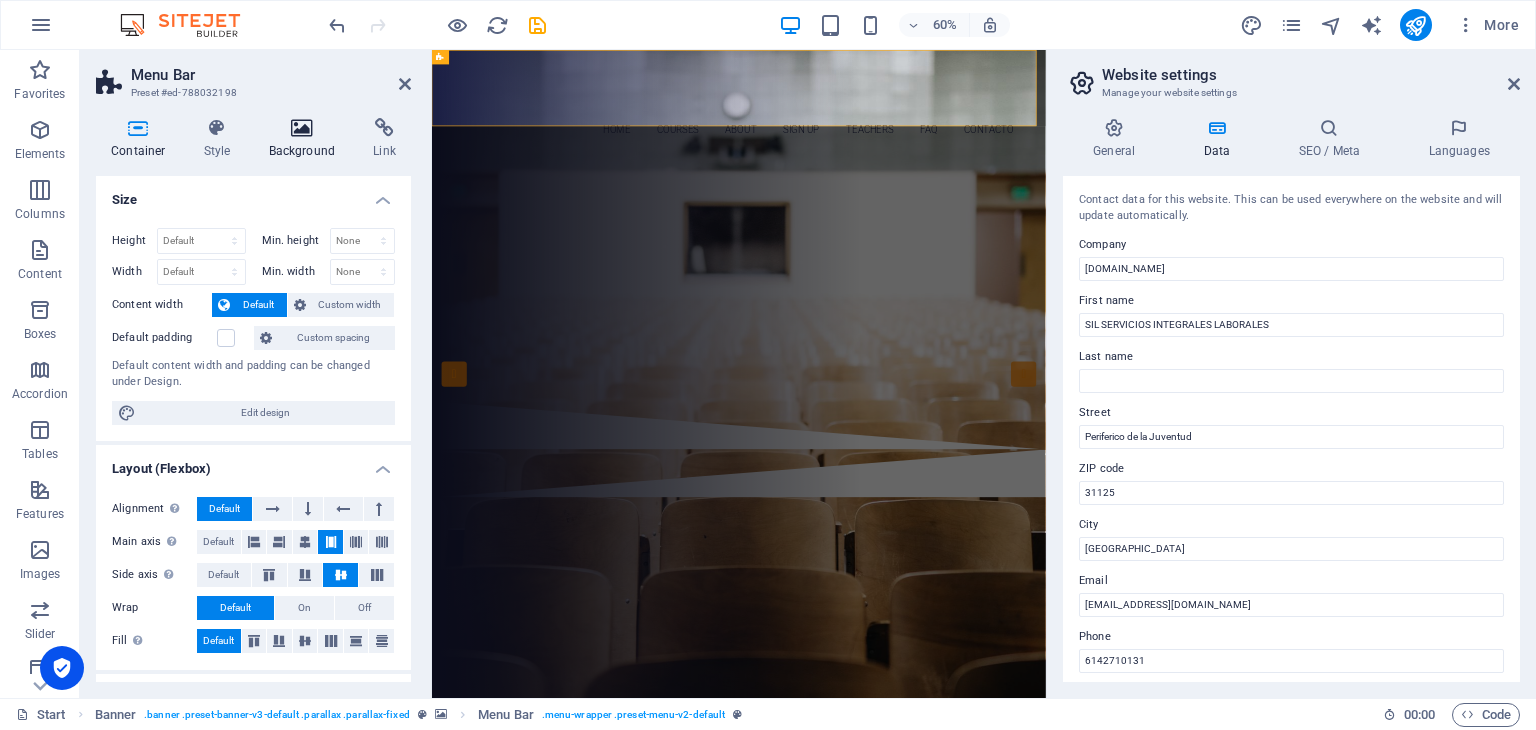 click at bounding box center [302, 128] 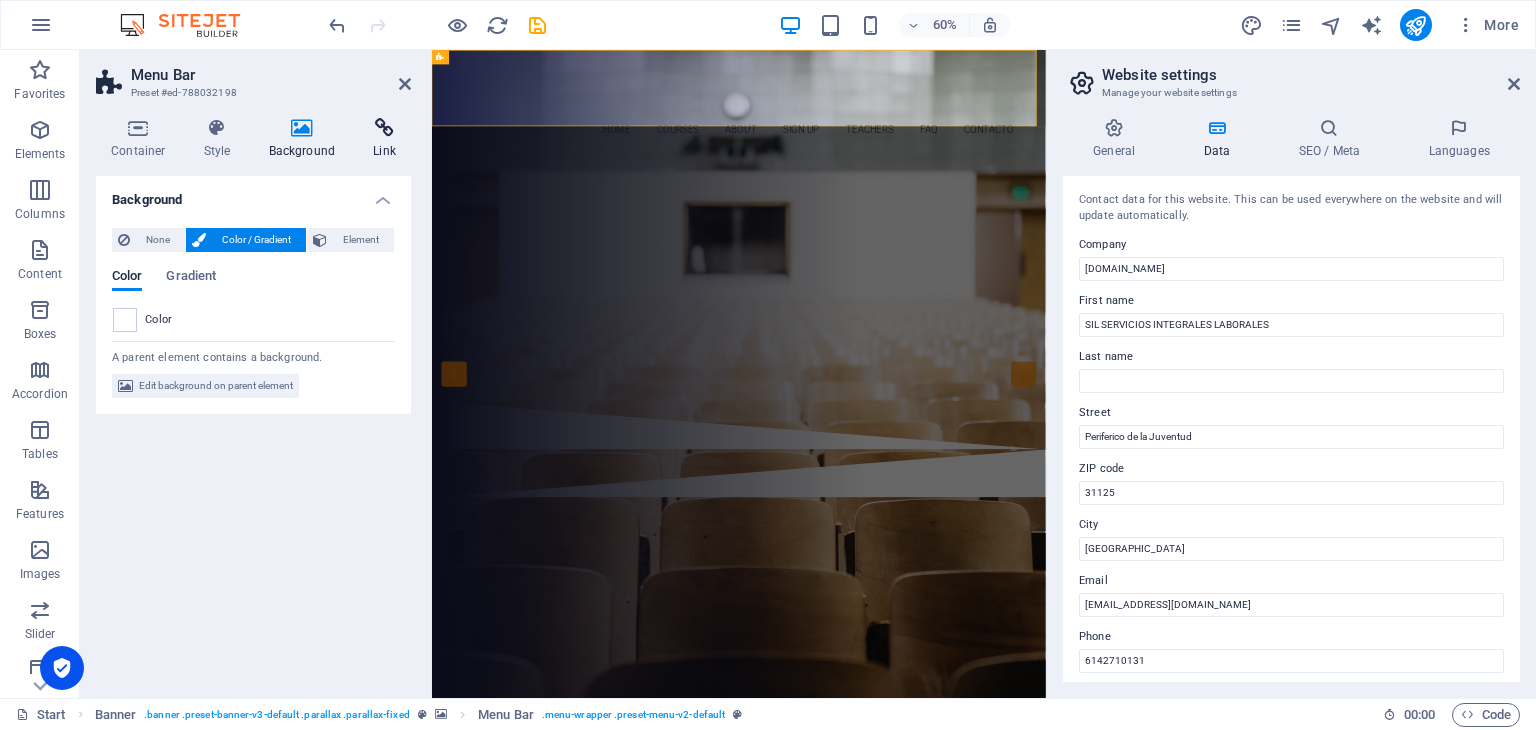 click on "Link" at bounding box center (384, 139) 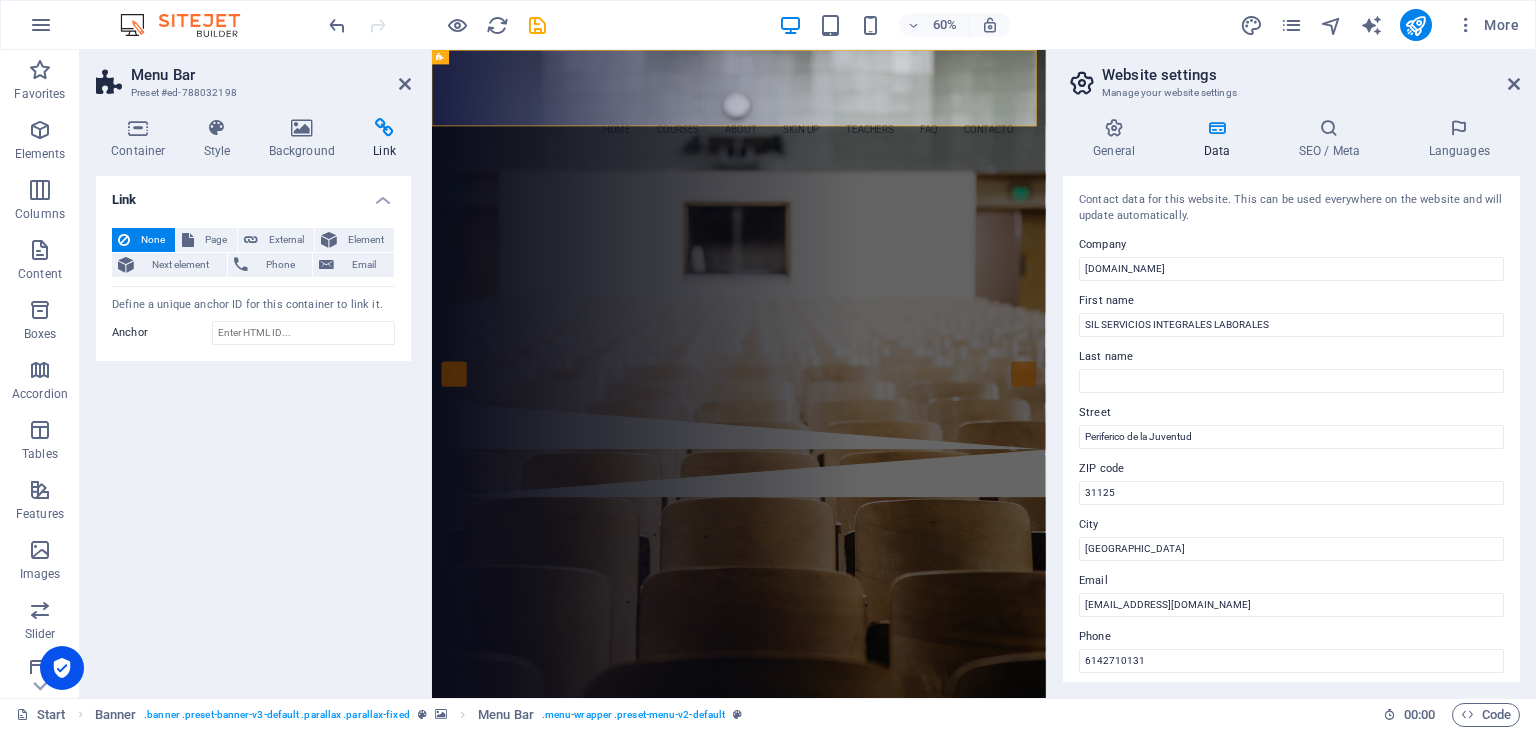 click on "Menu Bar Preset #ed-788032198
Container Style Background Link Size Height Default px rem % vh vw Min. height None px rem % vh vw Width Default px rem % em vh vw Min. width None px rem % vh vw Content width Default Custom width Width Default px rem % em vh vw Min. width None px rem % vh vw Default padding Custom spacing Default content width and padding can be changed under Design. Edit design Layout (Flexbox) Alignment Determines the flex direction. Default Main axis Determine how elements should behave along the main axis inside this container (justify content). Default Side axis Control the vertical direction of the element inside of the container (align items). Default Wrap Default On Off Fill Controls the distances and direction of elements on the y-axis across several lines (align content). Default Accessibility ARIA helps assistive technologies (like screen readers) to understand the role, state, and behavior of web elements Role The ARIA role defines the purpose of an element.  None %" at bounding box center [256, 374] 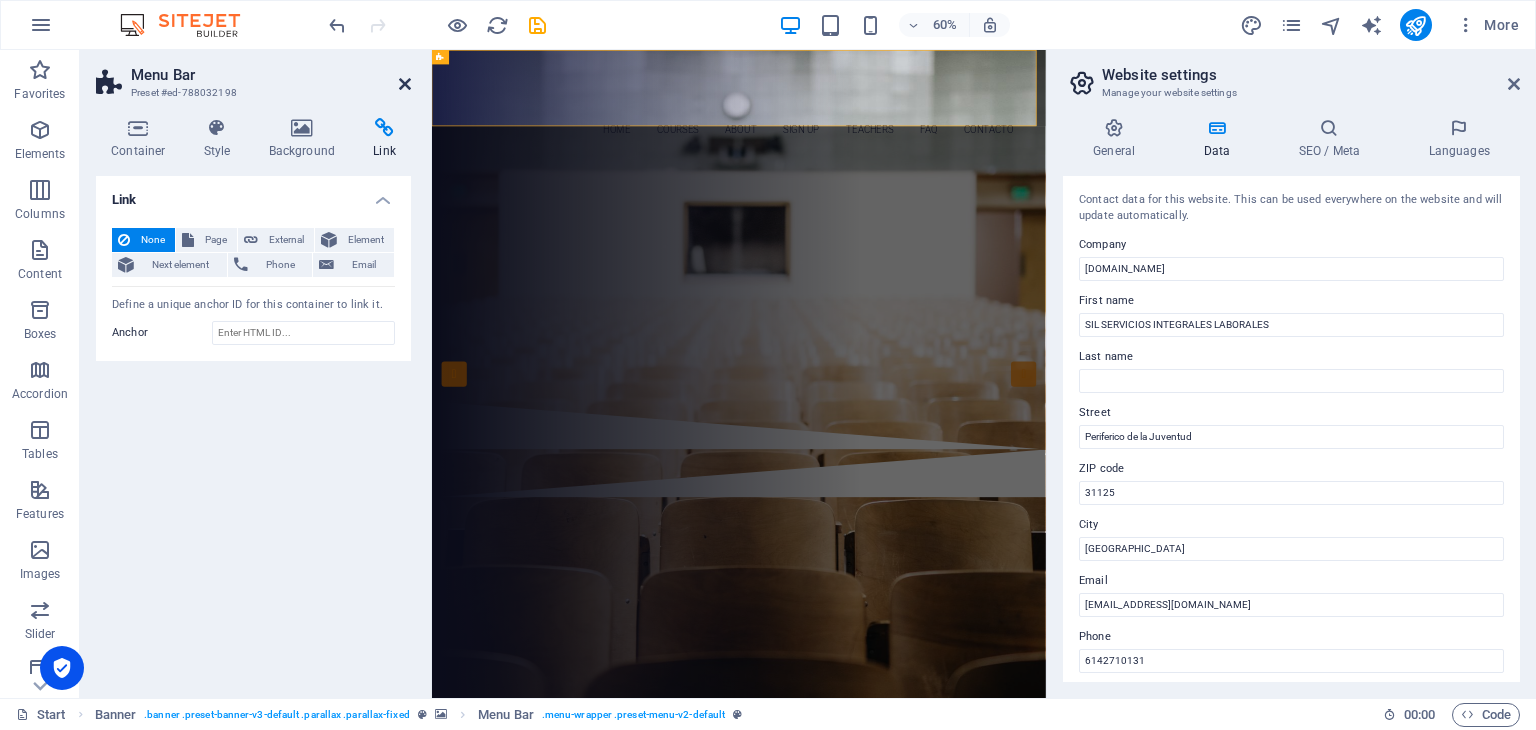 click at bounding box center (405, 84) 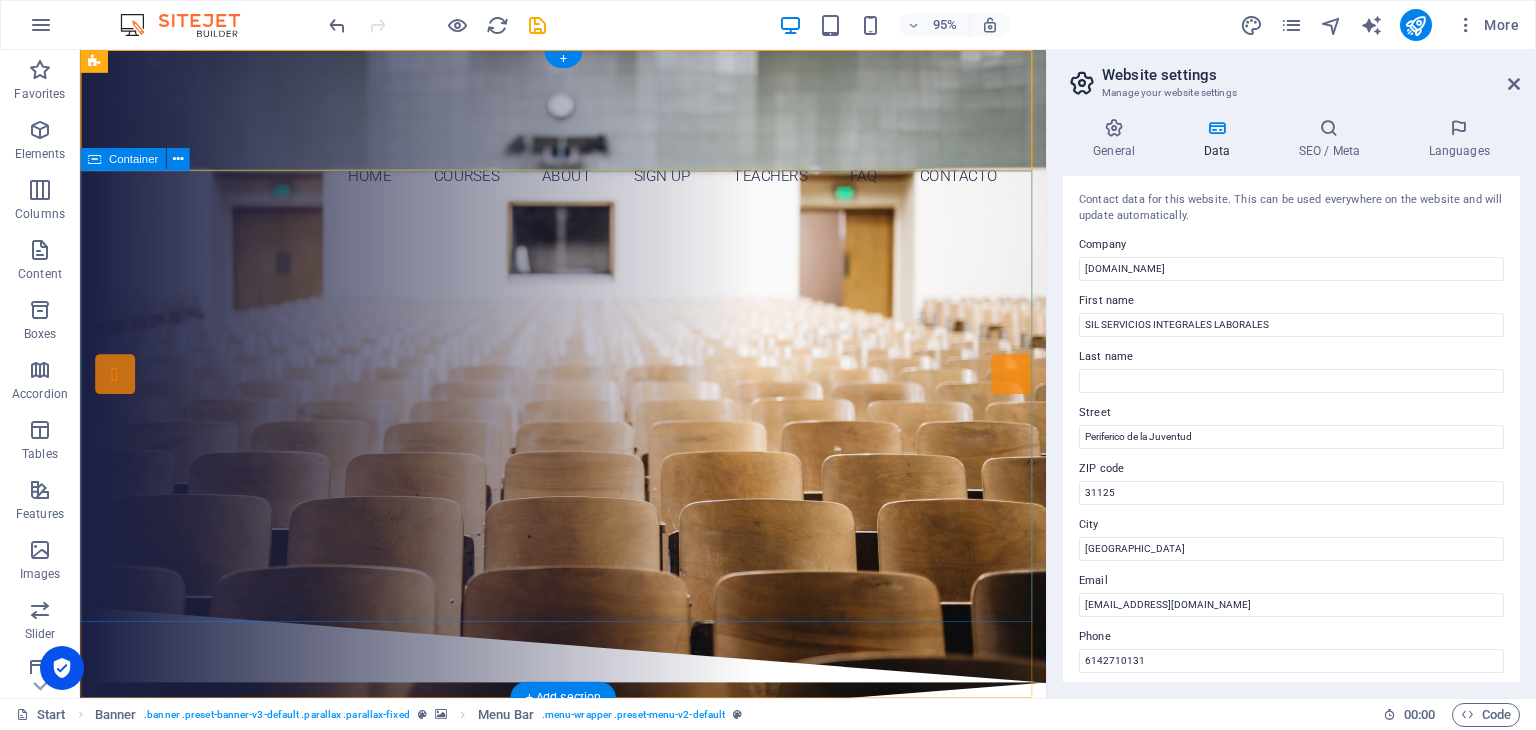 click on "Are you ready to learn new languages? Join our Language School Our Courses Sign up now" at bounding box center [588, 429] 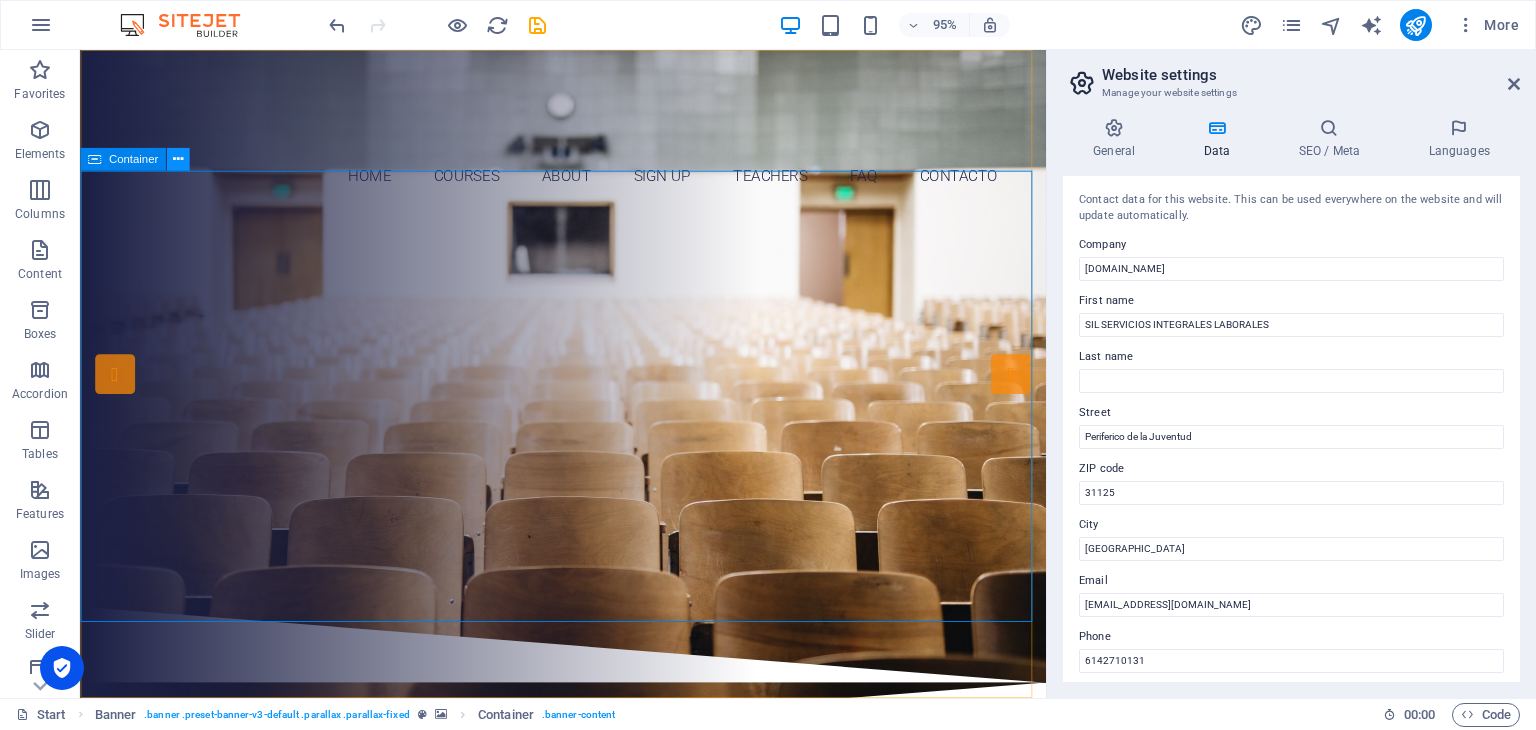 click at bounding box center (178, 159) 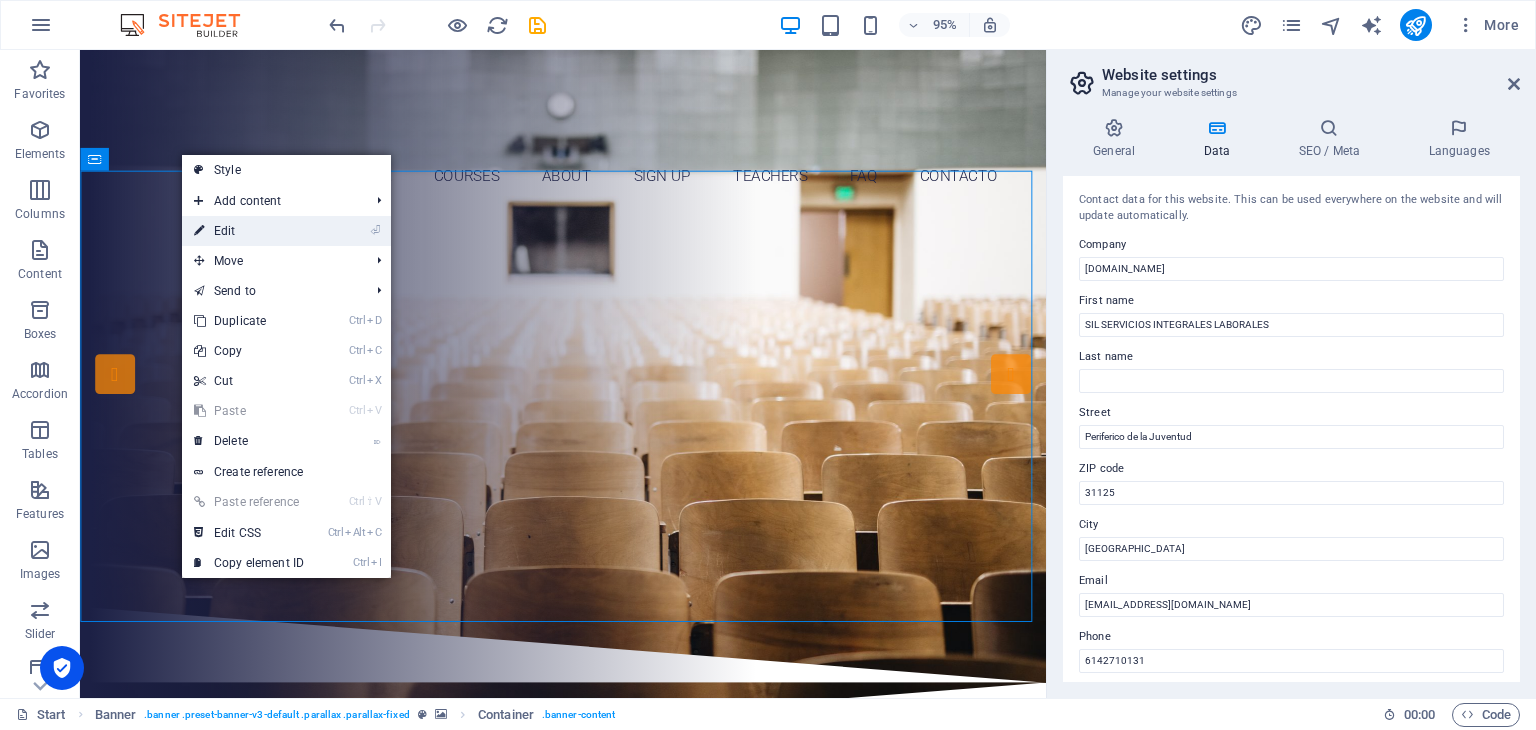 click on "⏎  Edit" at bounding box center (249, 231) 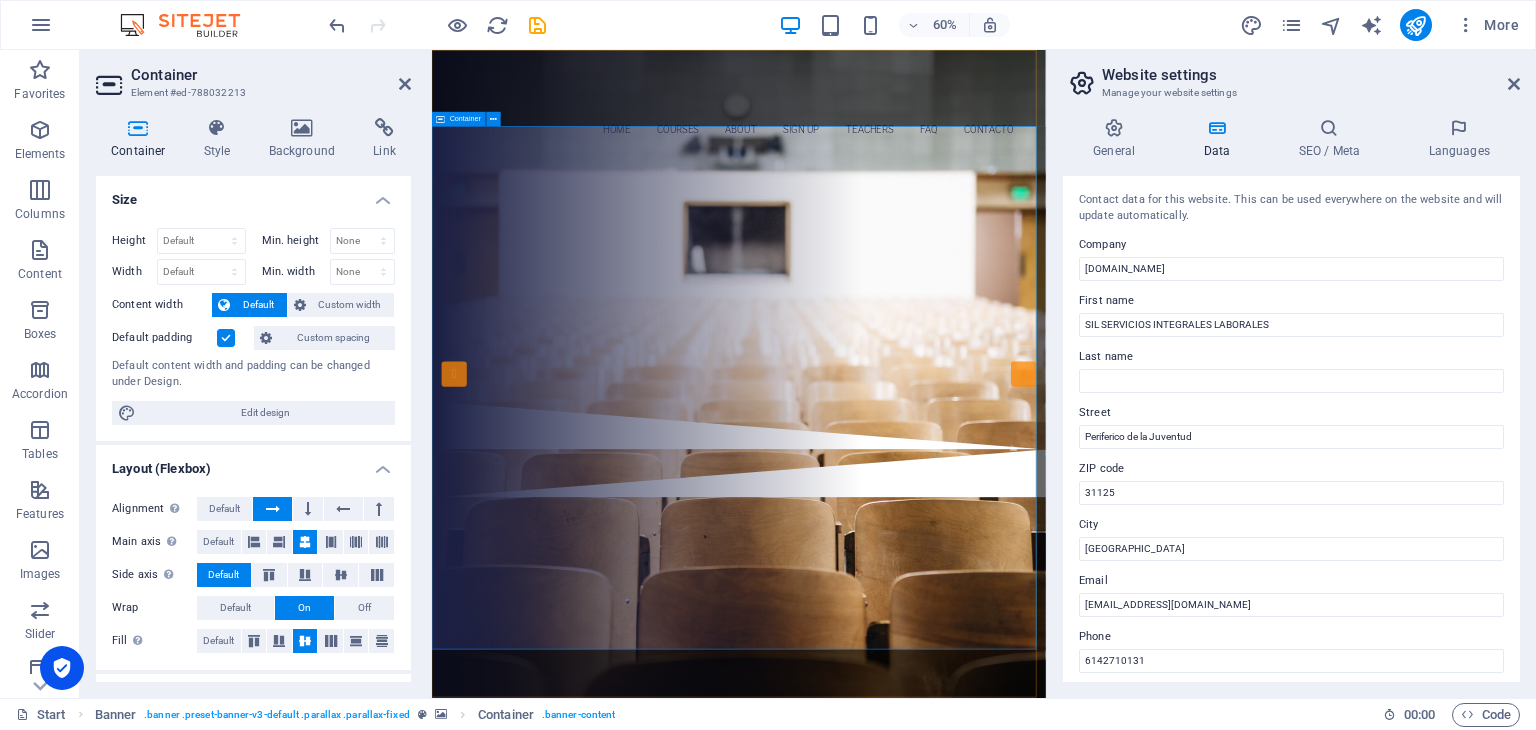 click on "Are you ready to learn new languages? Join our Language School Our Courses Sign up now" at bounding box center (943, 429) 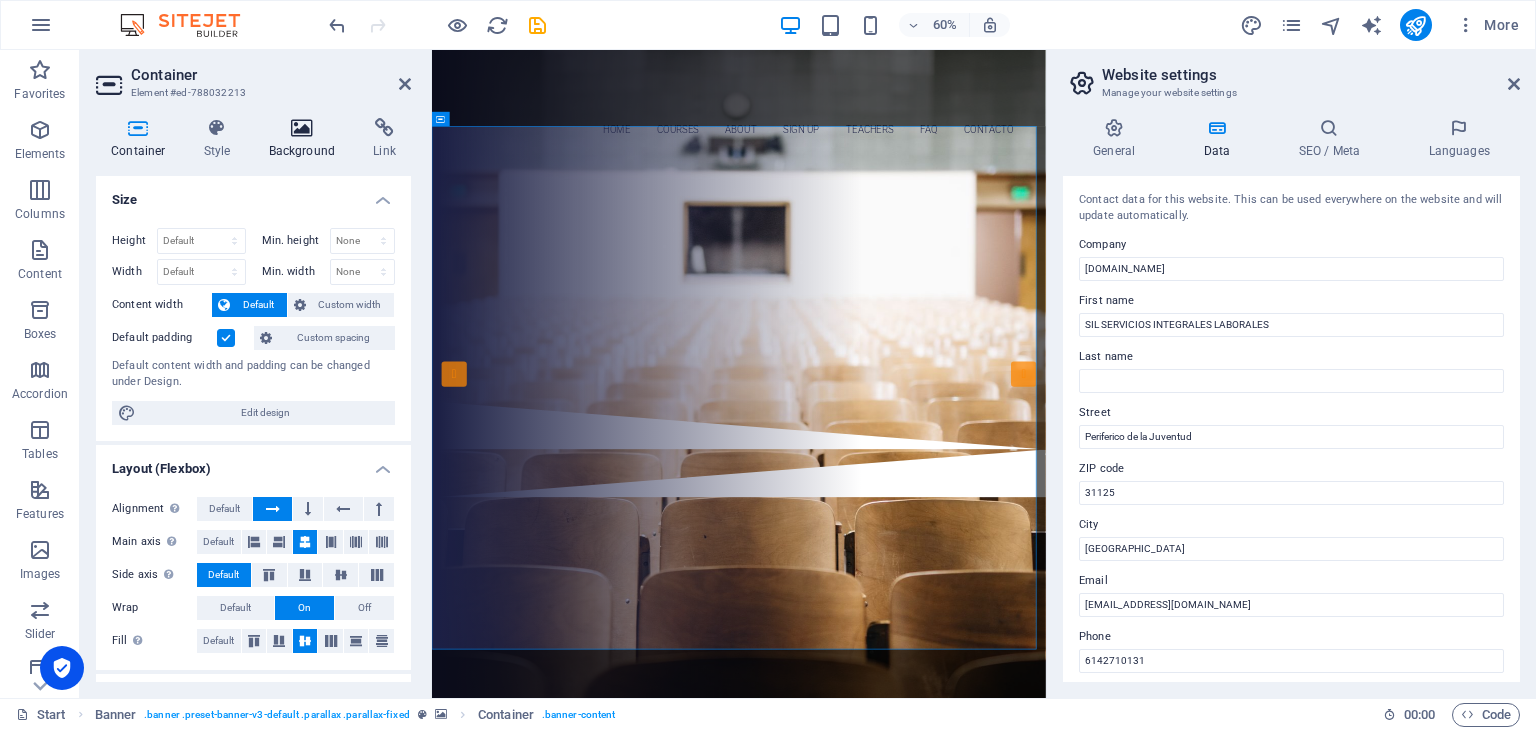 click on "Background" at bounding box center [306, 139] 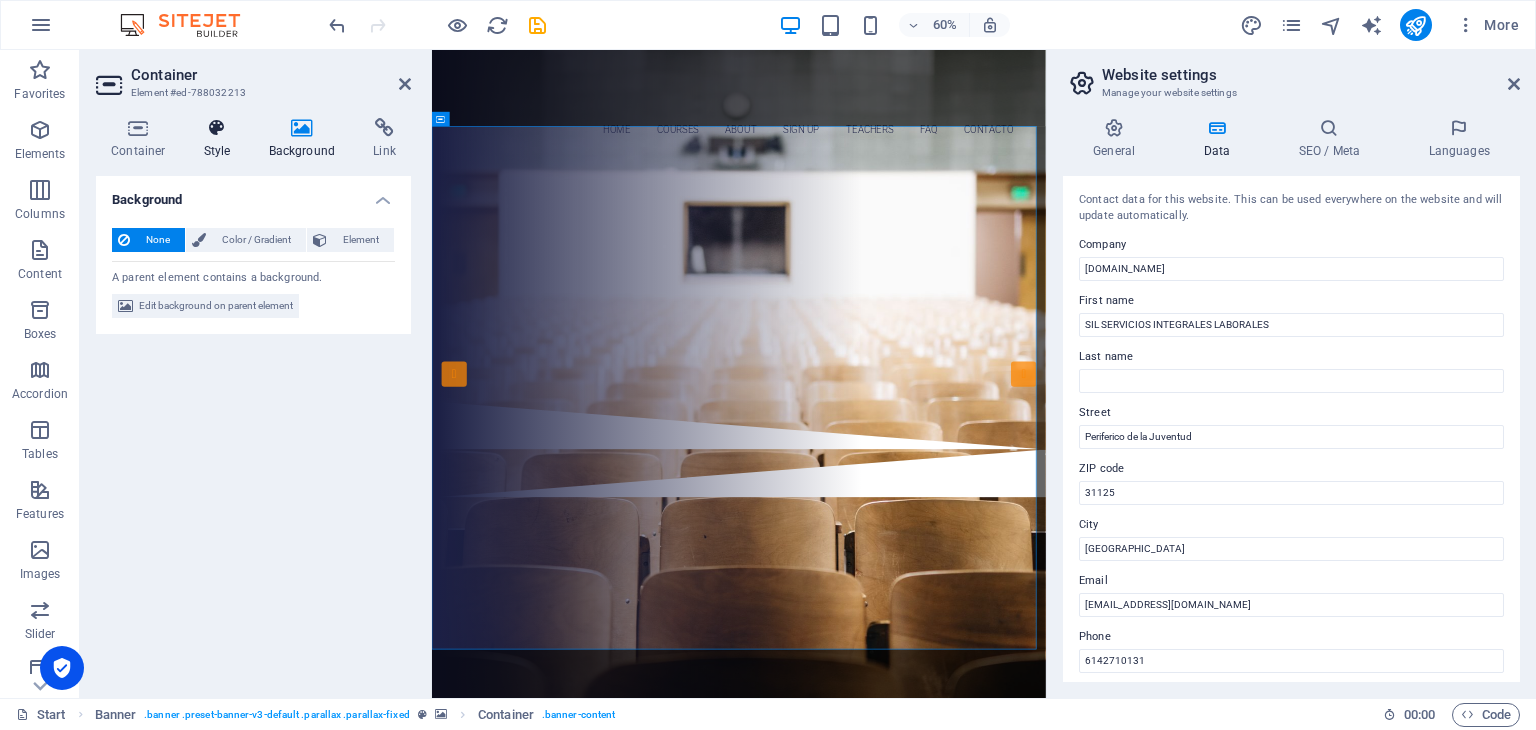click on "Style" at bounding box center [221, 139] 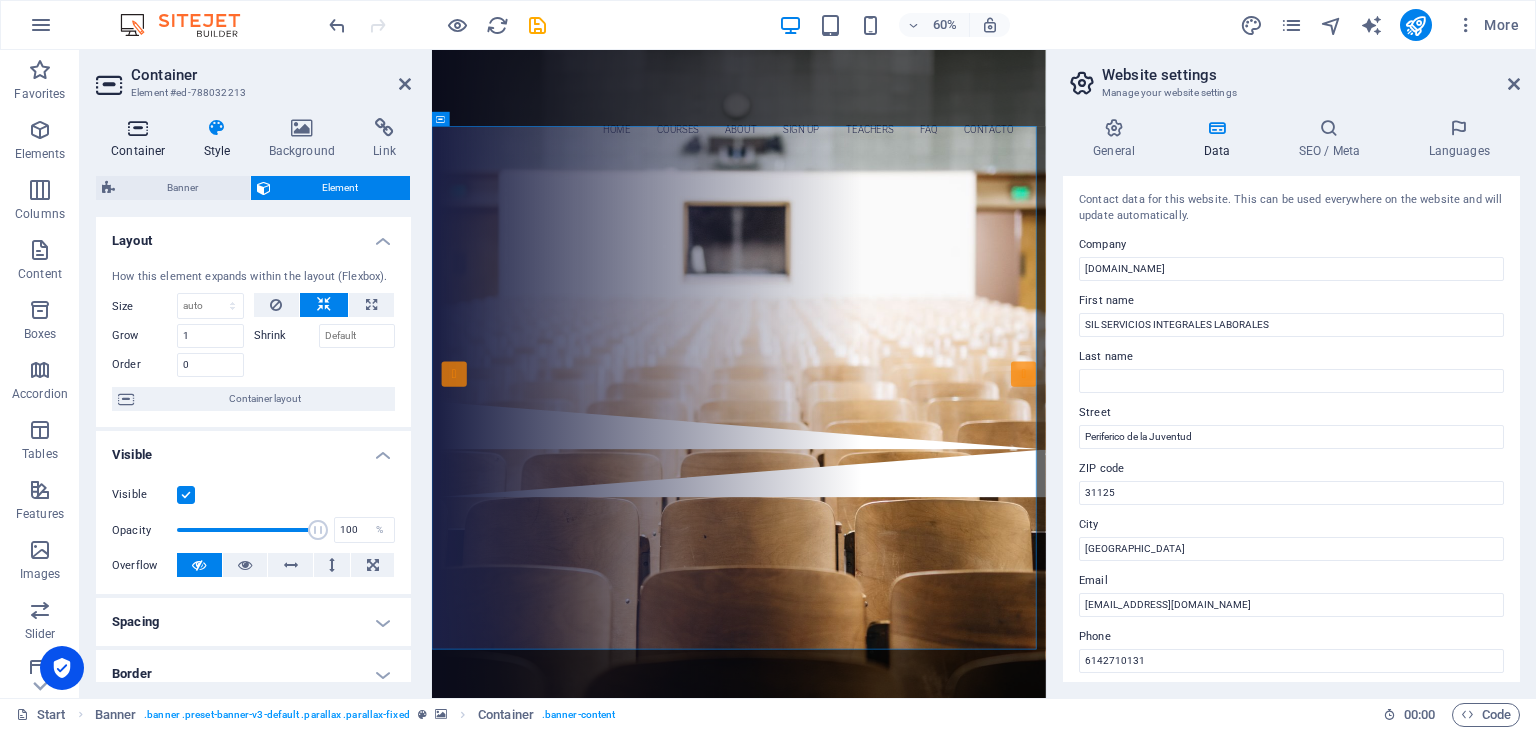 click on "Container" at bounding box center (142, 139) 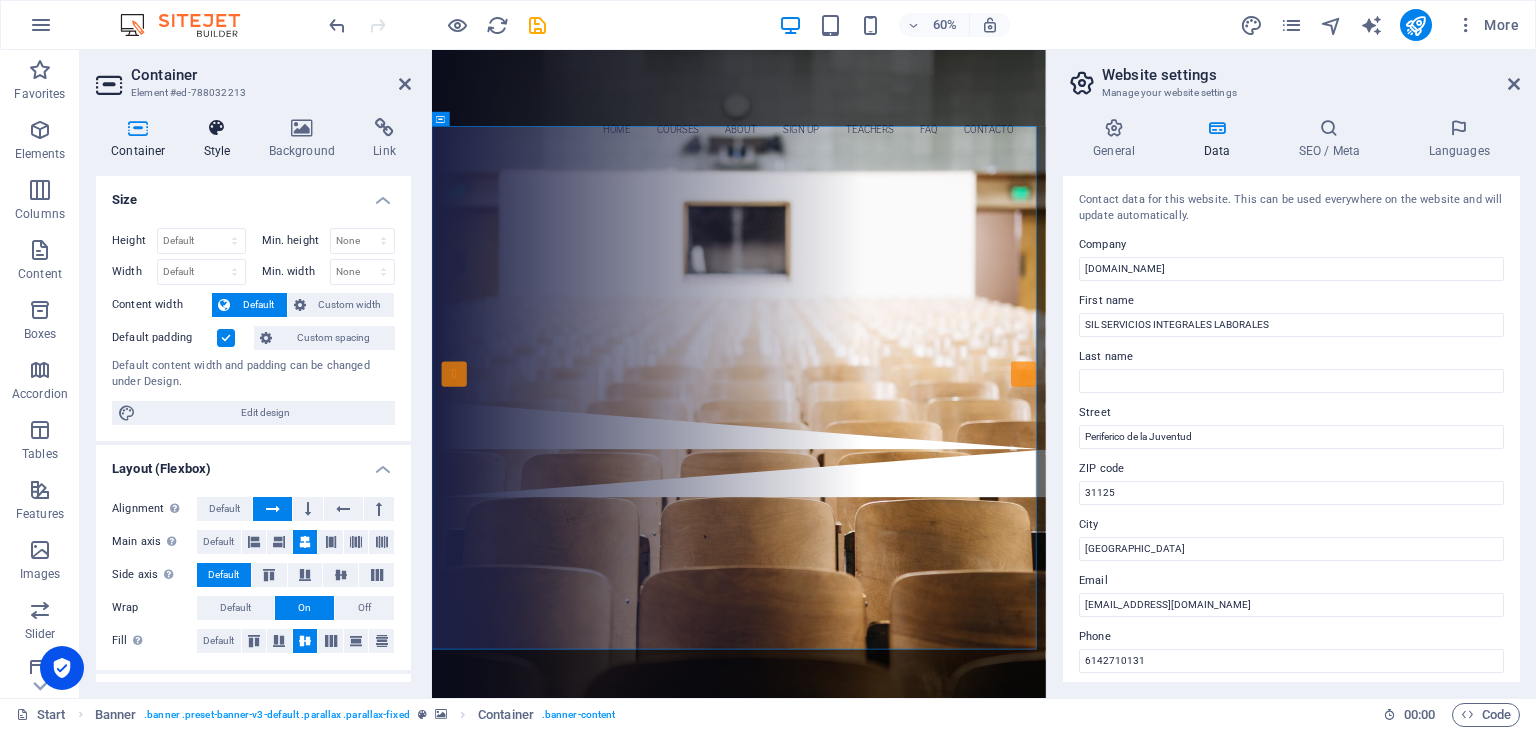 click on "Style" at bounding box center [221, 139] 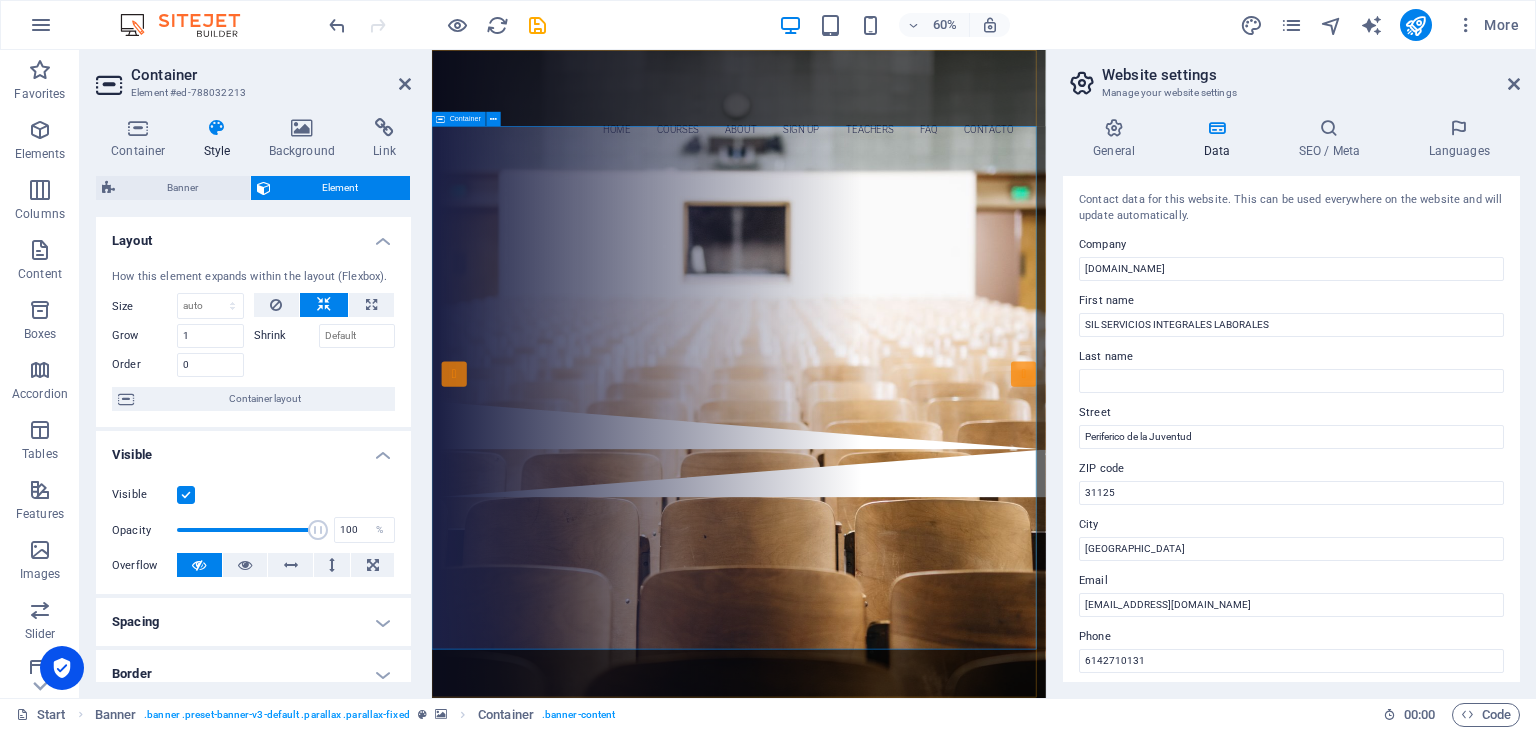 click on "Are you ready to learn new languages? Join our Language School Our Courses Sign up now" at bounding box center [943, 429] 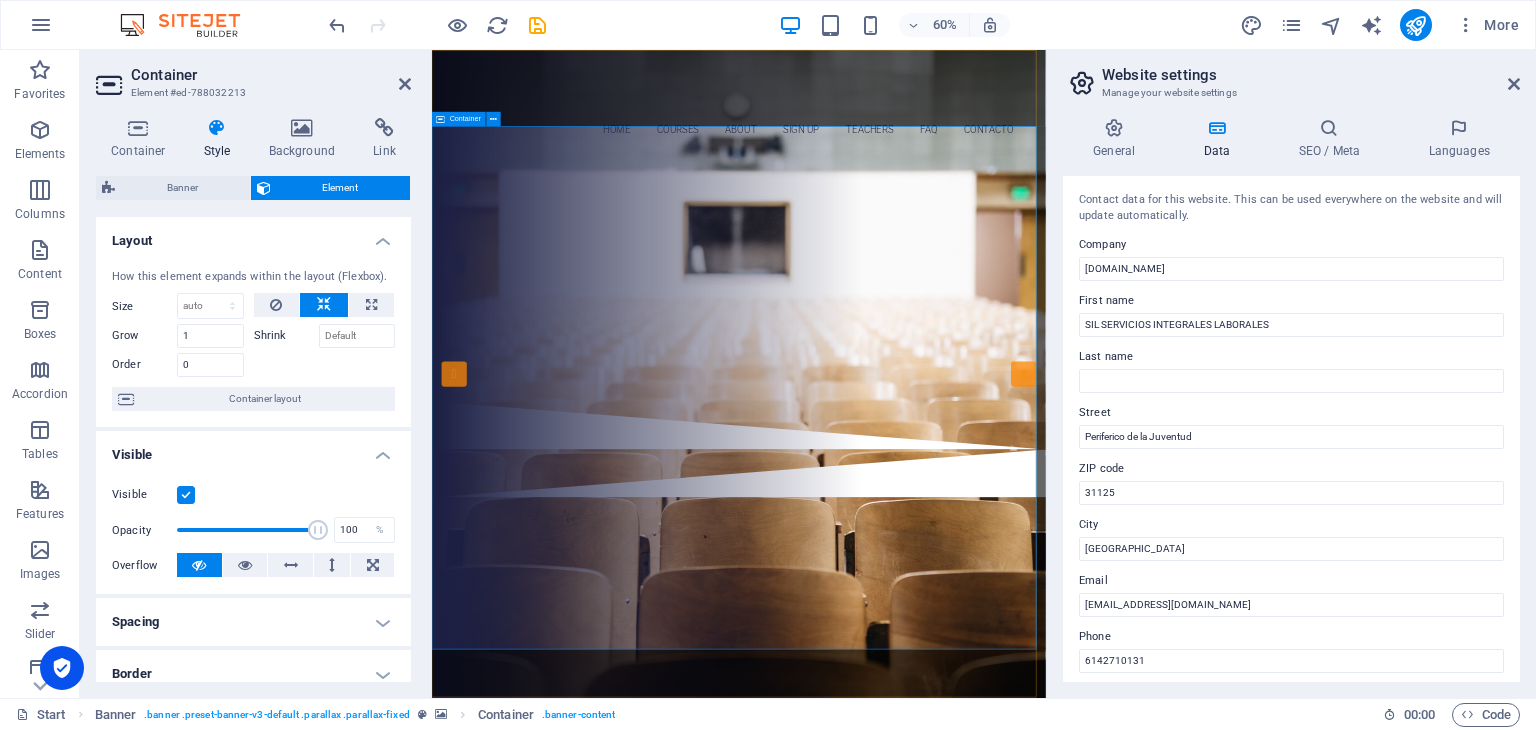 click on "Are you ready to learn new languages? Join our Language School Our Courses Sign up now" at bounding box center [943, 429] 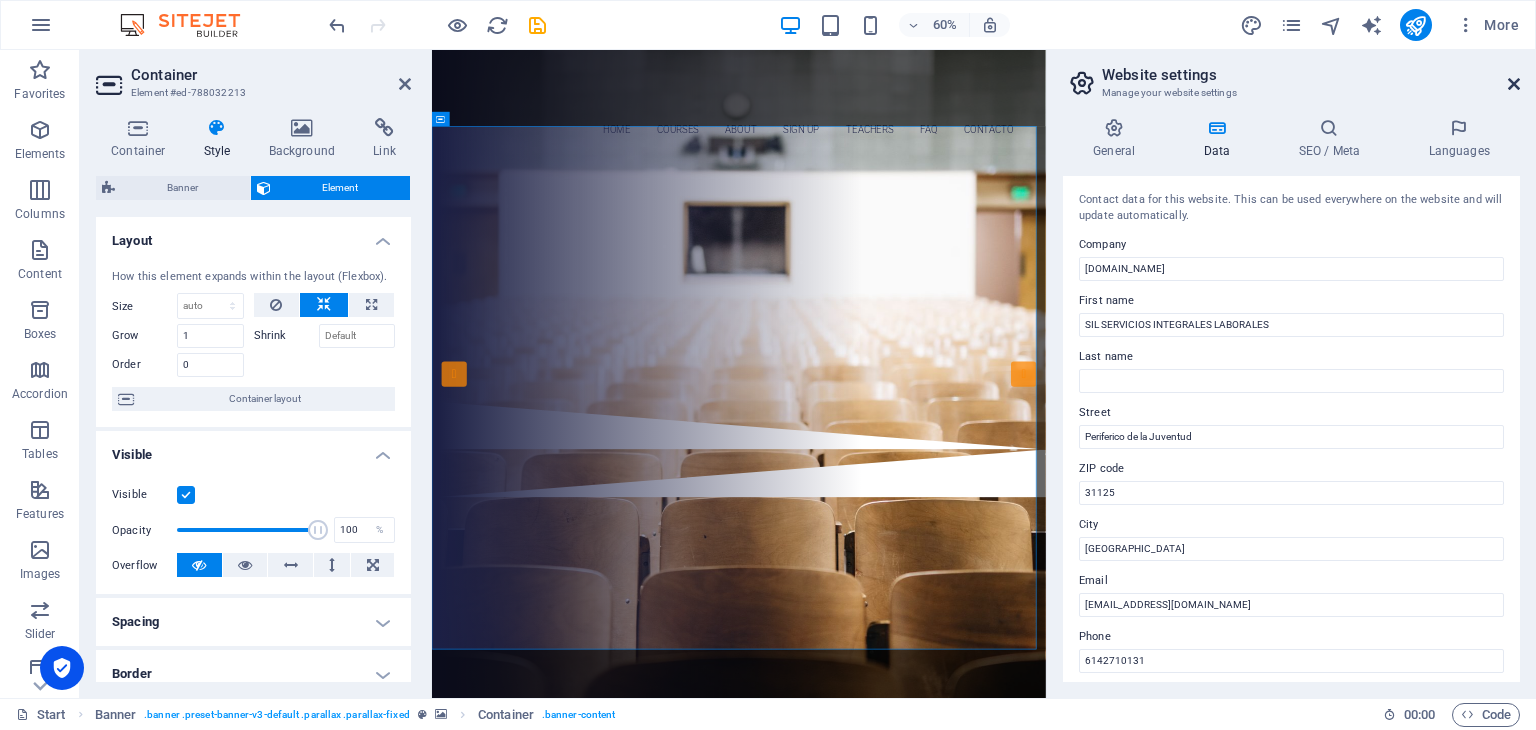 click at bounding box center [1514, 84] 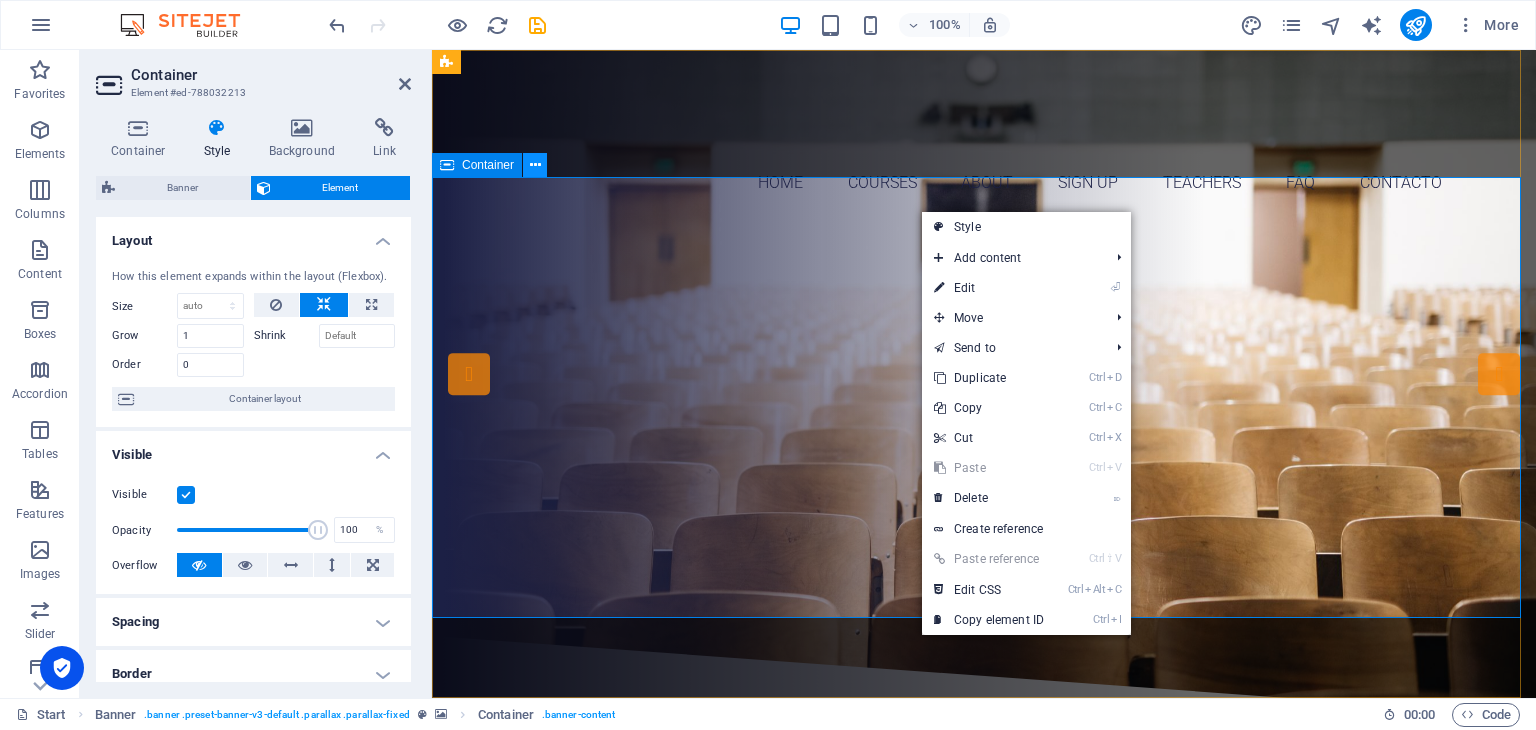 click at bounding box center (535, 165) 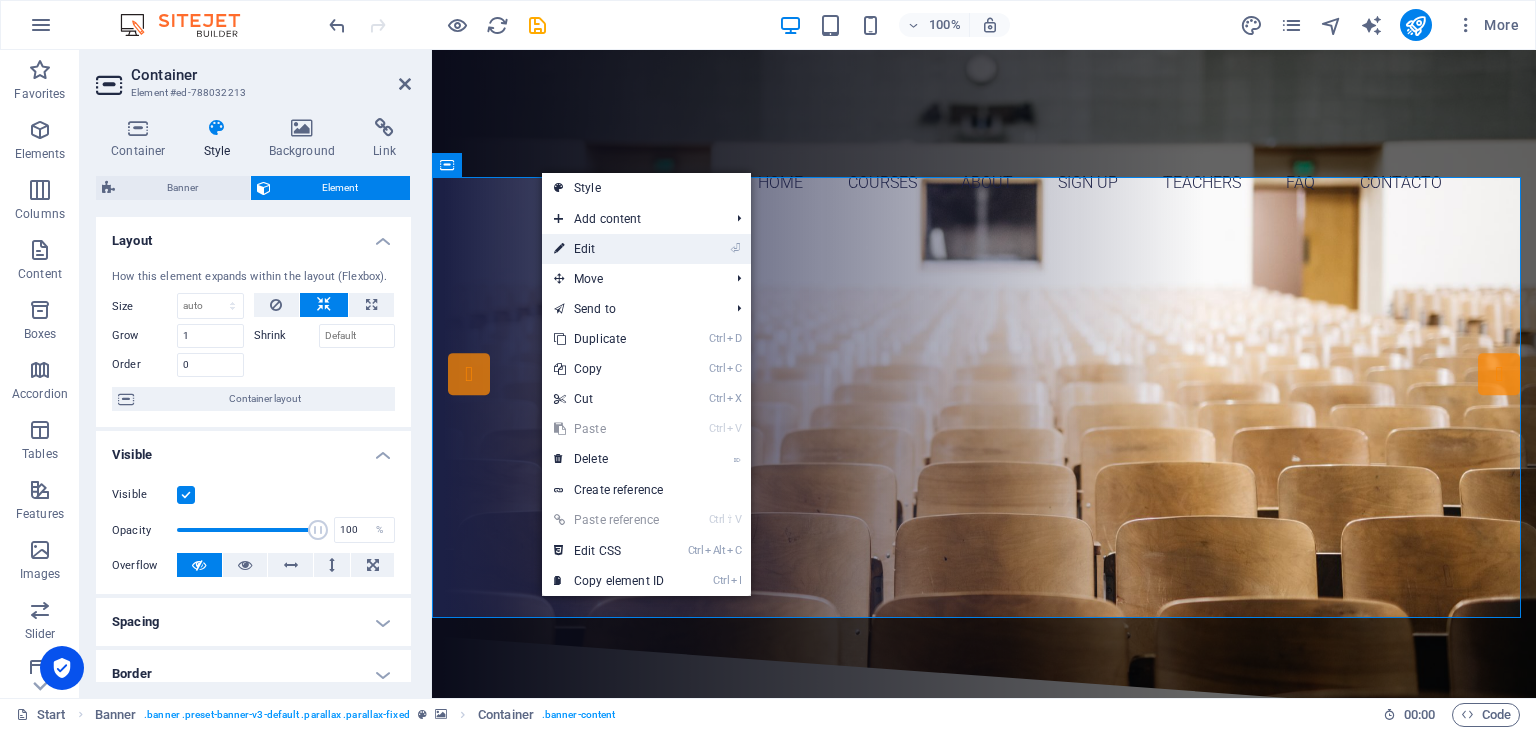 click on "⏎  Edit" at bounding box center (609, 249) 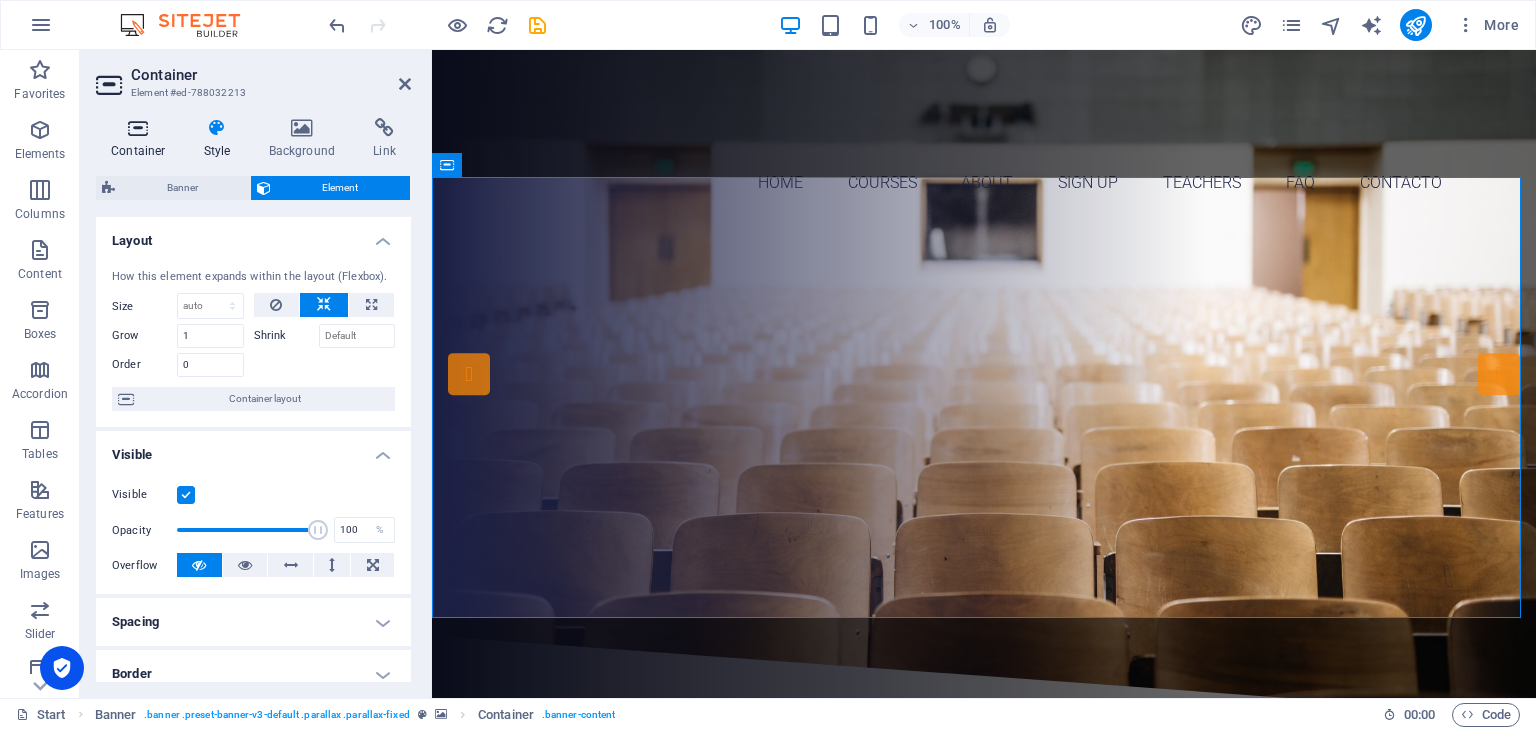 click on "Container" at bounding box center [142, 139] 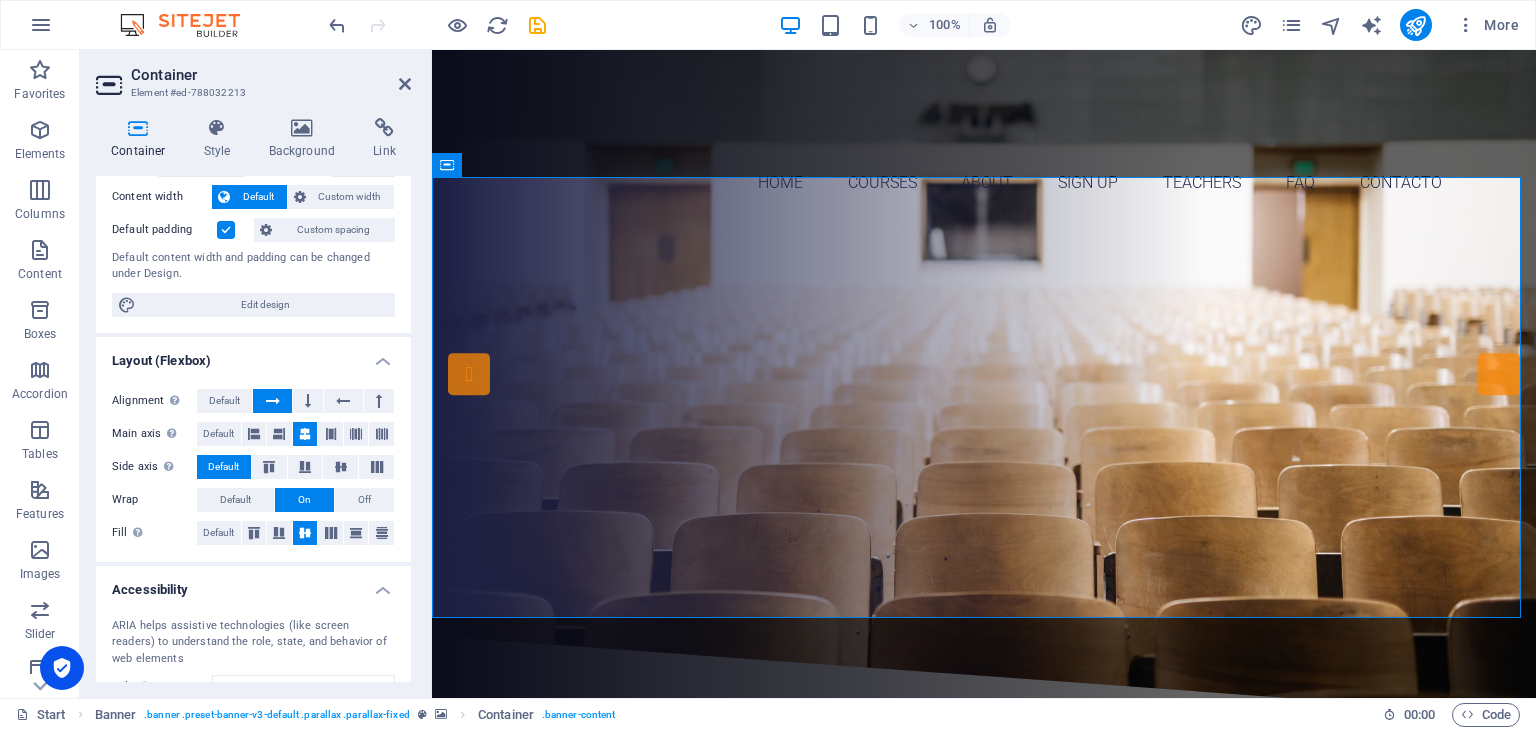 scroll, scrollTop: 116, scrollLeft: 0, axis: vertical 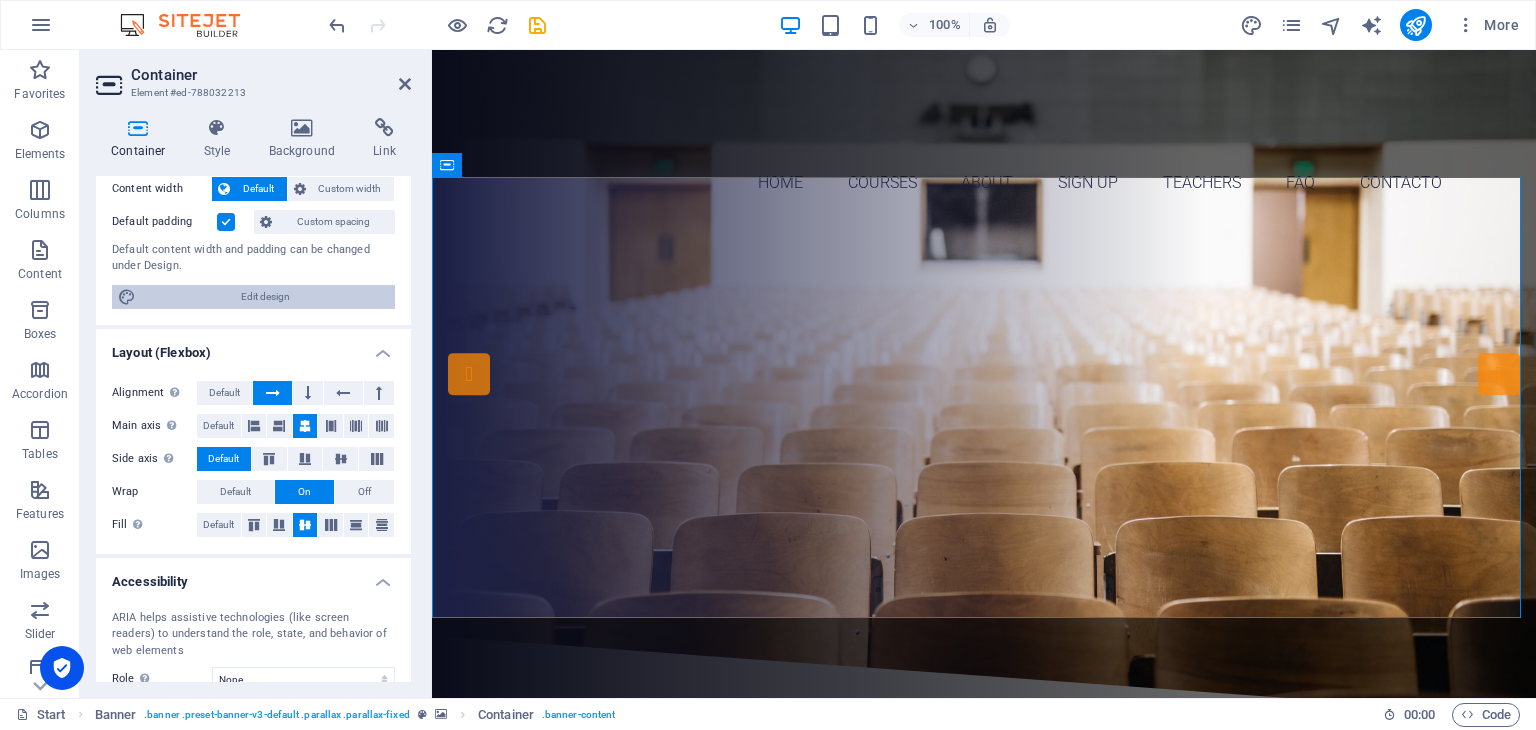 click on "Edit design" at bounding box center (265, 297) 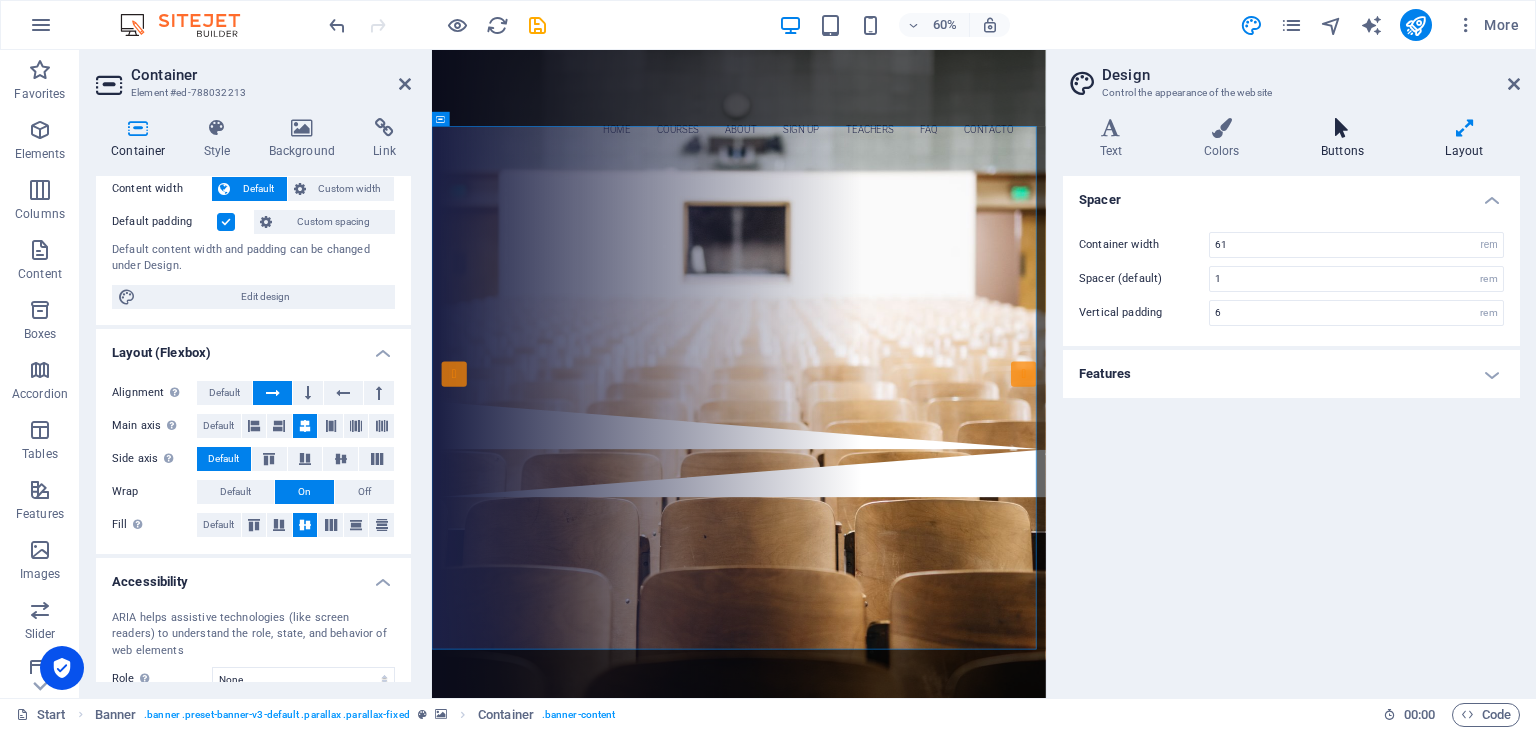 click on "Buttons" at bounding box center [1346, 139] 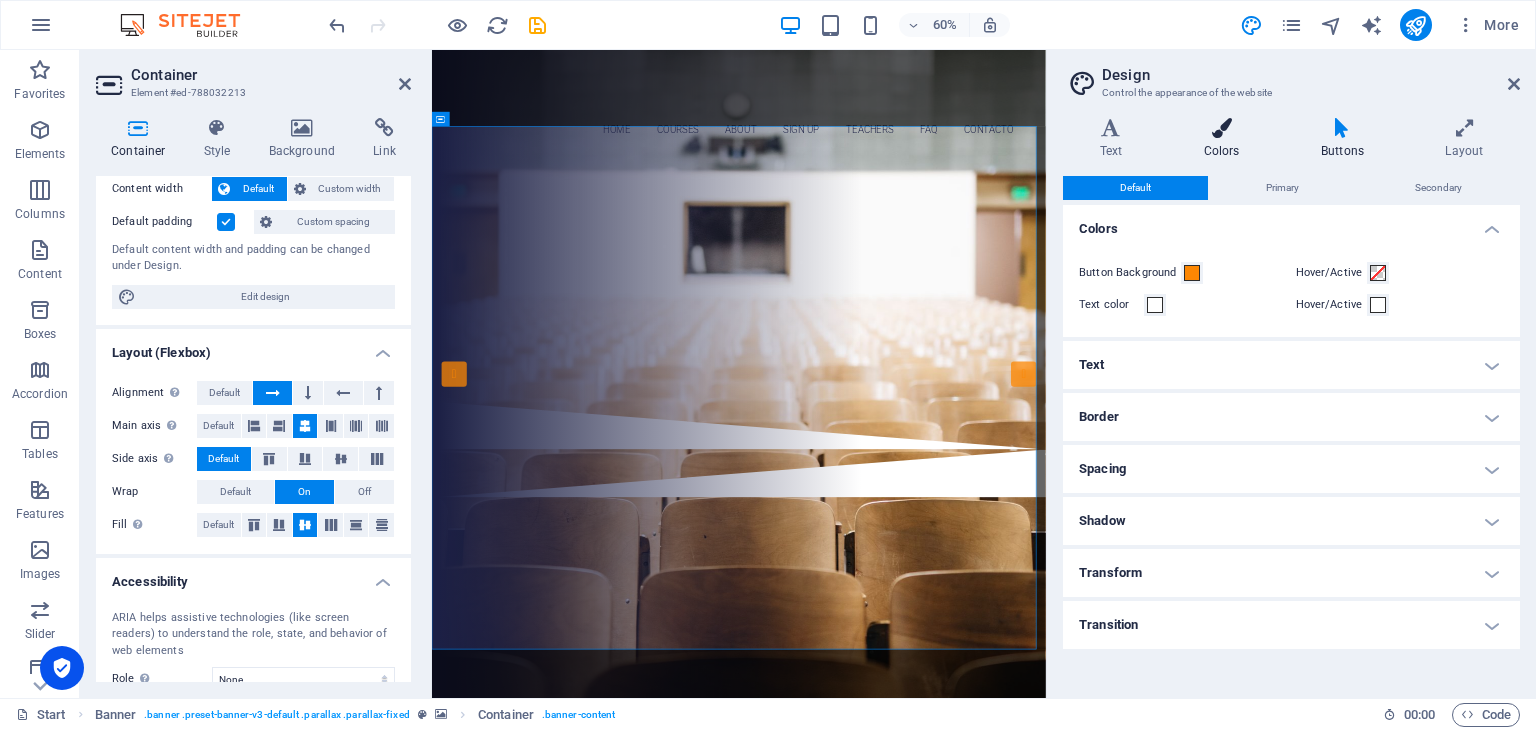 click on "Colors" at bounding box center (1225, 139) 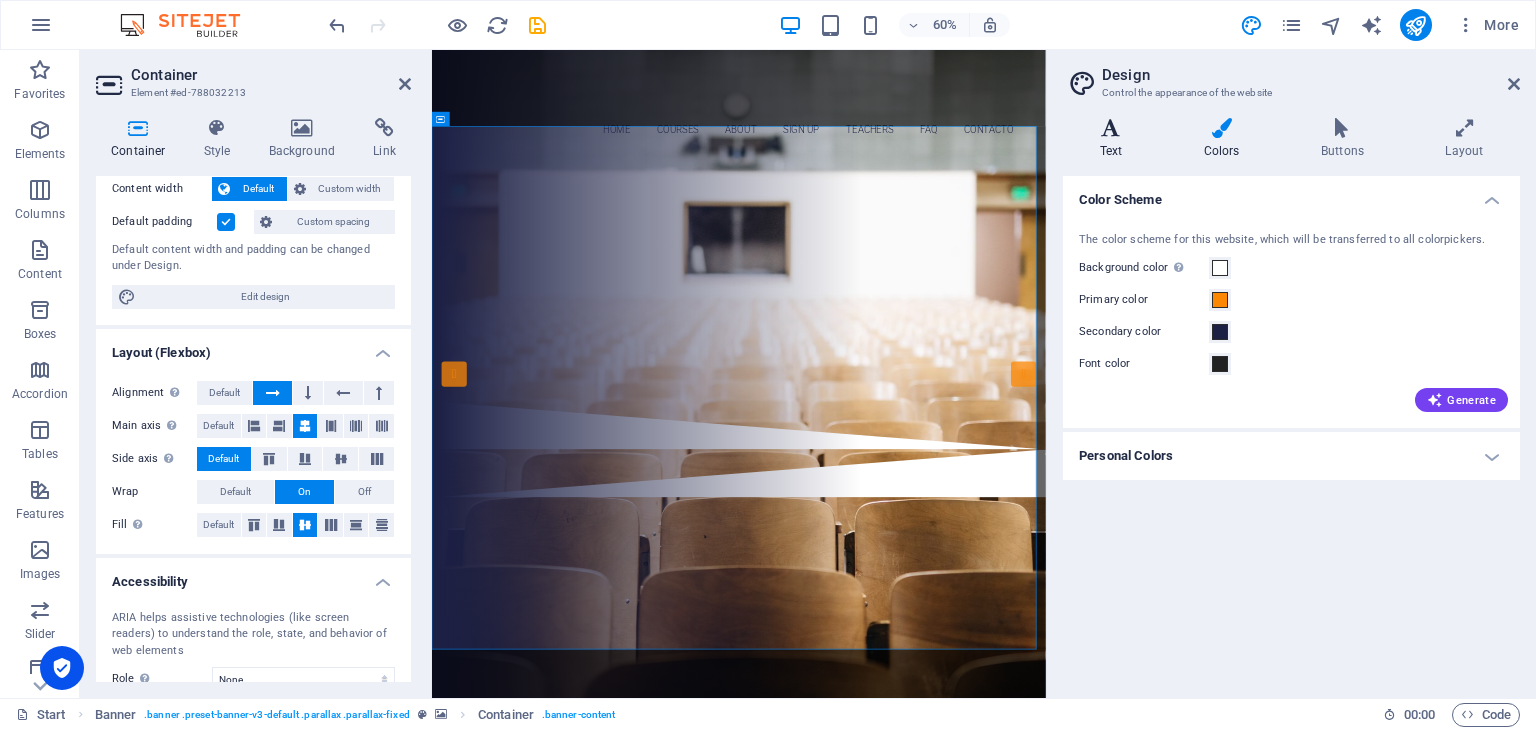 click on "Text" at bounding box center (1115, 139) 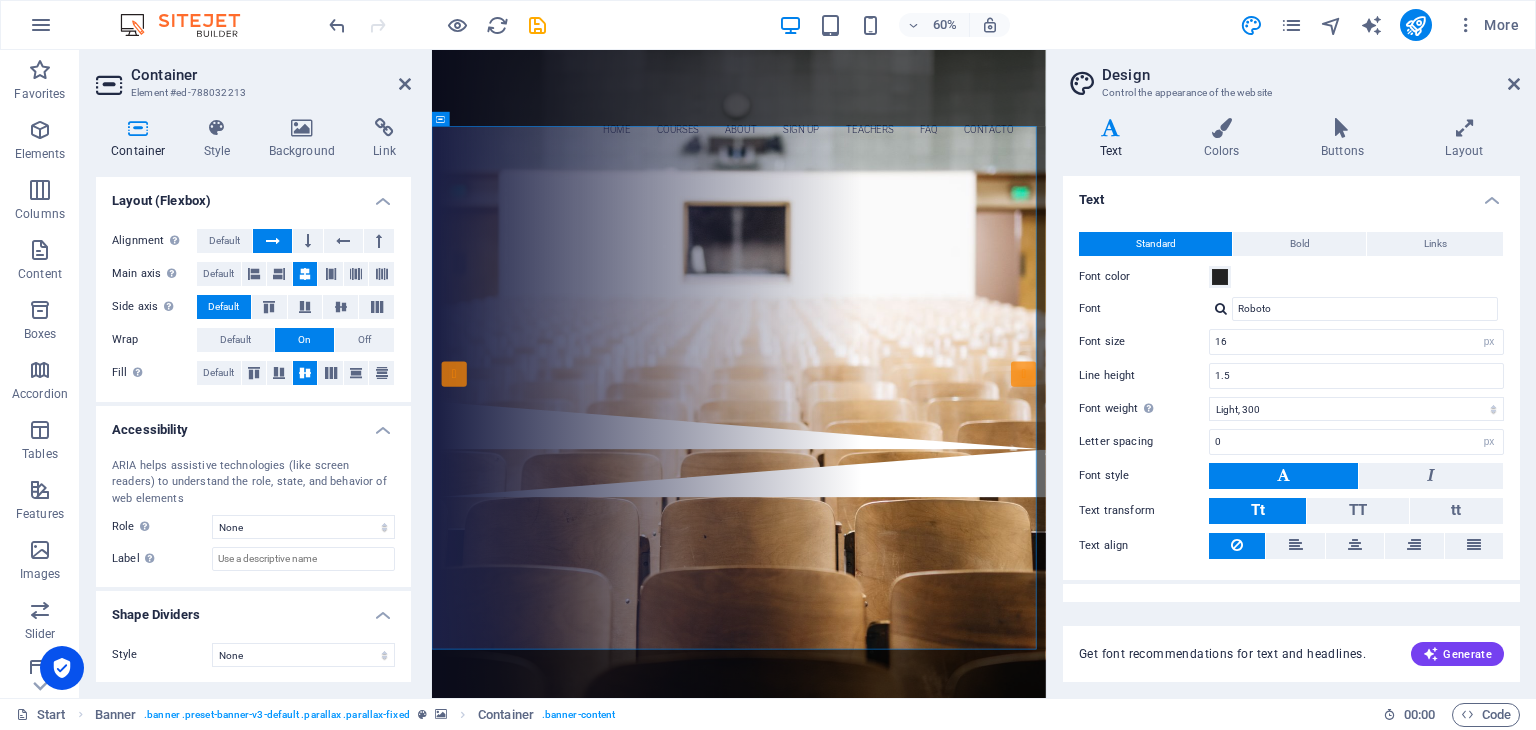 scroll, scrollTop: 0, scrollLeft: 0, axis: both 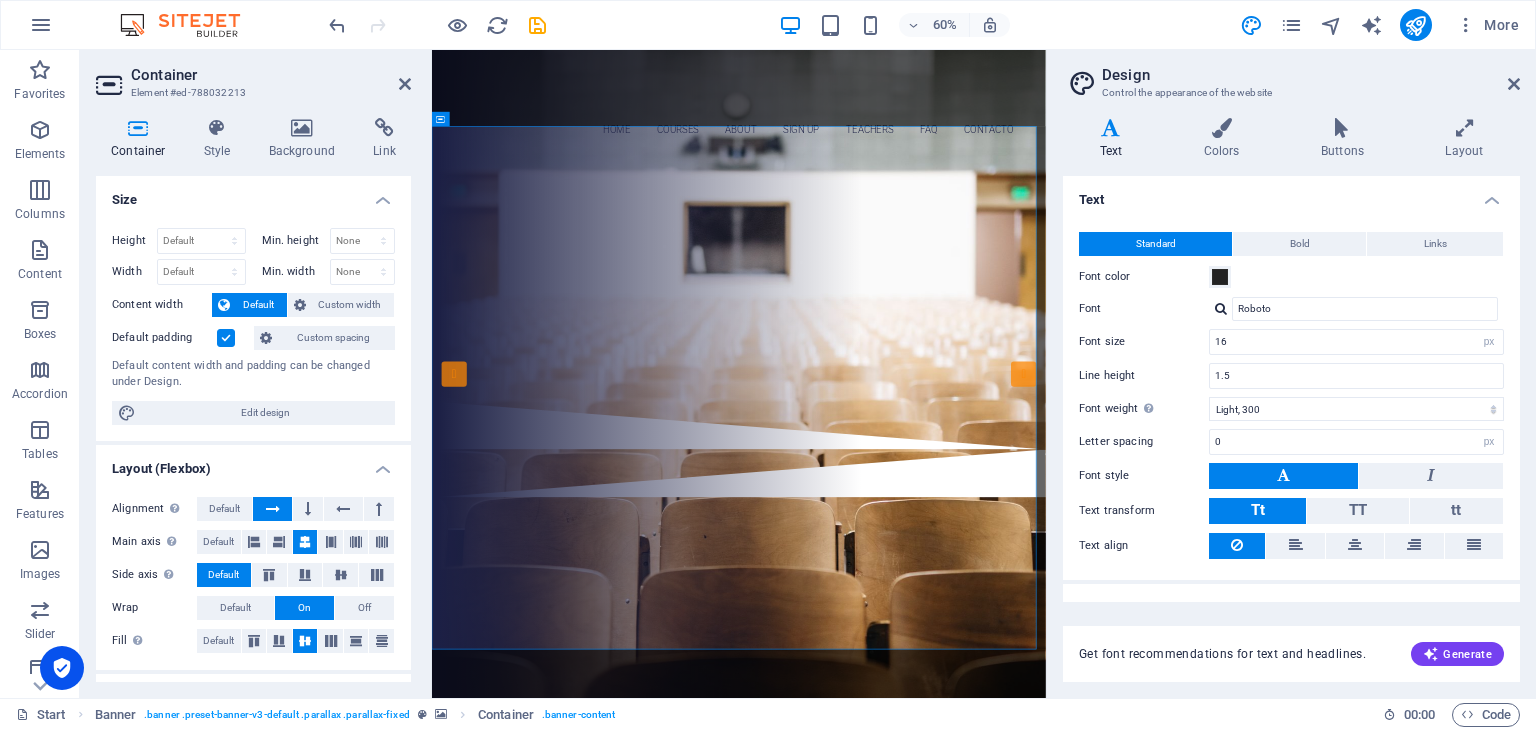 click on "Container Style Background Link Size Height Default px rem % vh vw Min. height None px rem % vh vw Width Default px rem % em vh vw Min. width None px rem % vh vw Content width Default Custom width Width Default px rem % em vh vw Min. width None px rem % vh vw Default padding Custom spacing Default content width and padding can be changed under Design. Edit design Layout (Flexbox) Alignment Determines the flex direction. Default Main axis Determine how elements should behave along the main axis inside this container (justify content). Default Side axis Control the vertical direction of the element inside of the container (align items). Default Wrap Default On Off Fill Controls the distances and direction of elements on the y-axis across several lines (align content). Default Accessibility ARIA helps assistive technologies (like screen readers) to understand the role, state, and behavior of web elements Role The ARIA role defines the purpose of an element.  None Alert Article Banner Comment Fan" at bounding box center (253, 400) 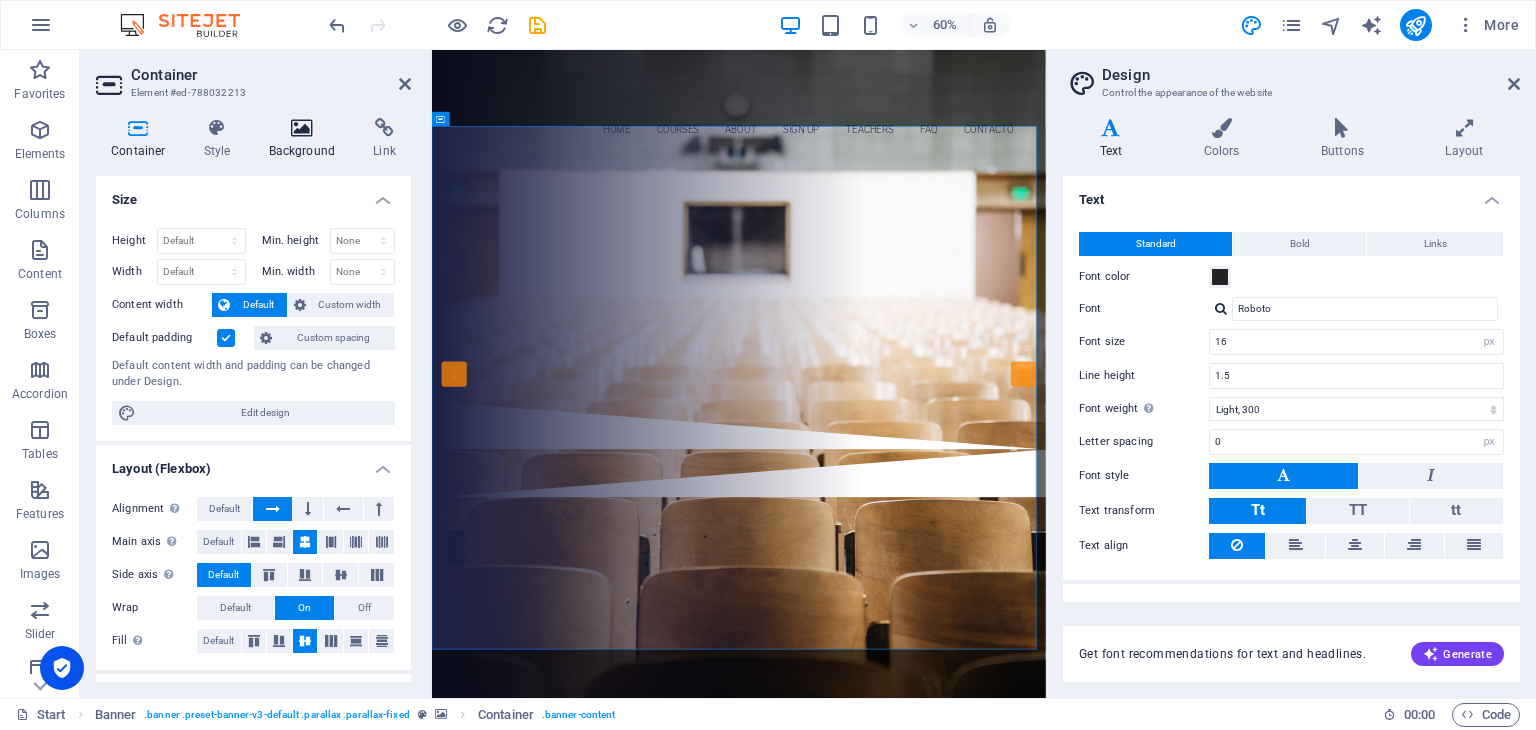 click on "Background" at bounding box center [306, 139] 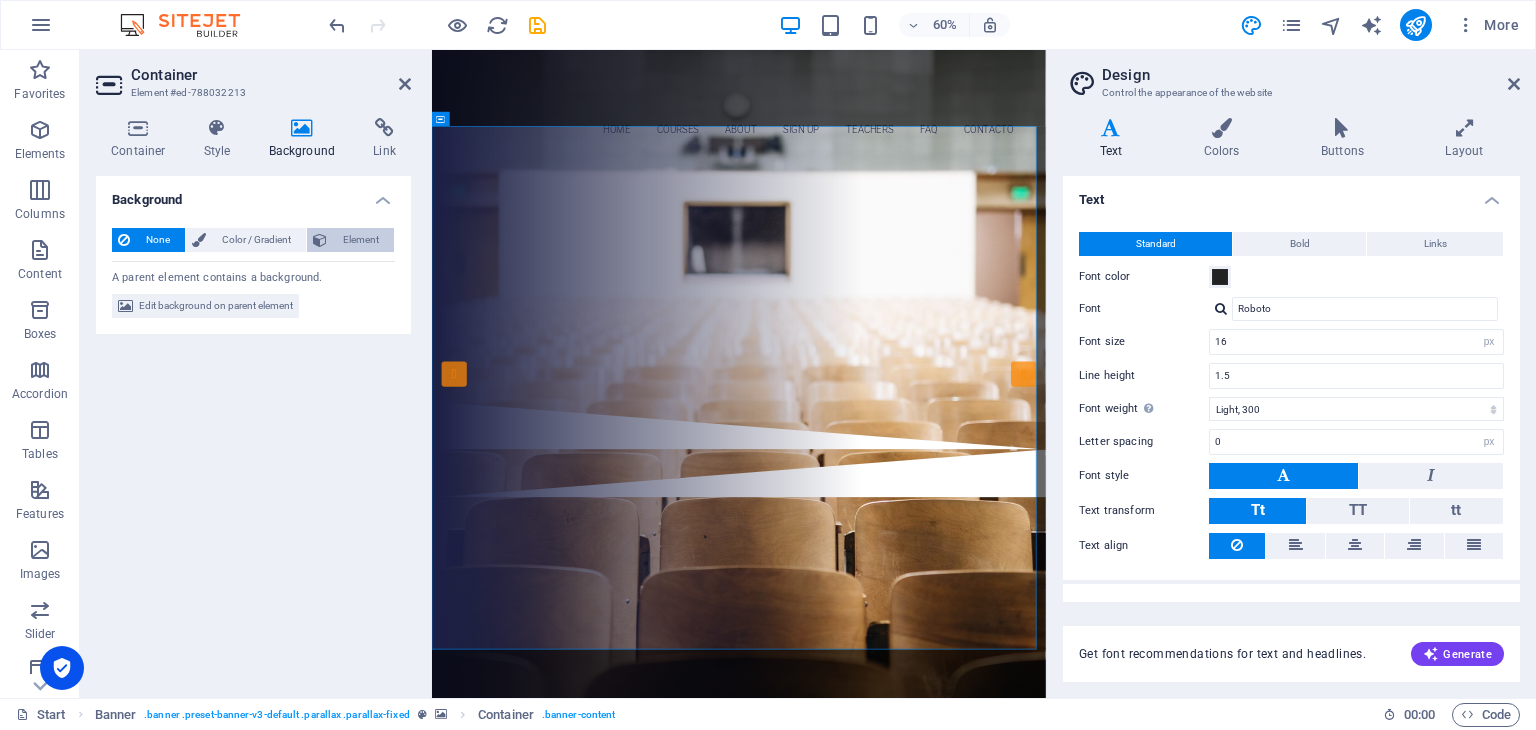 click at bounding box center [320, 240] 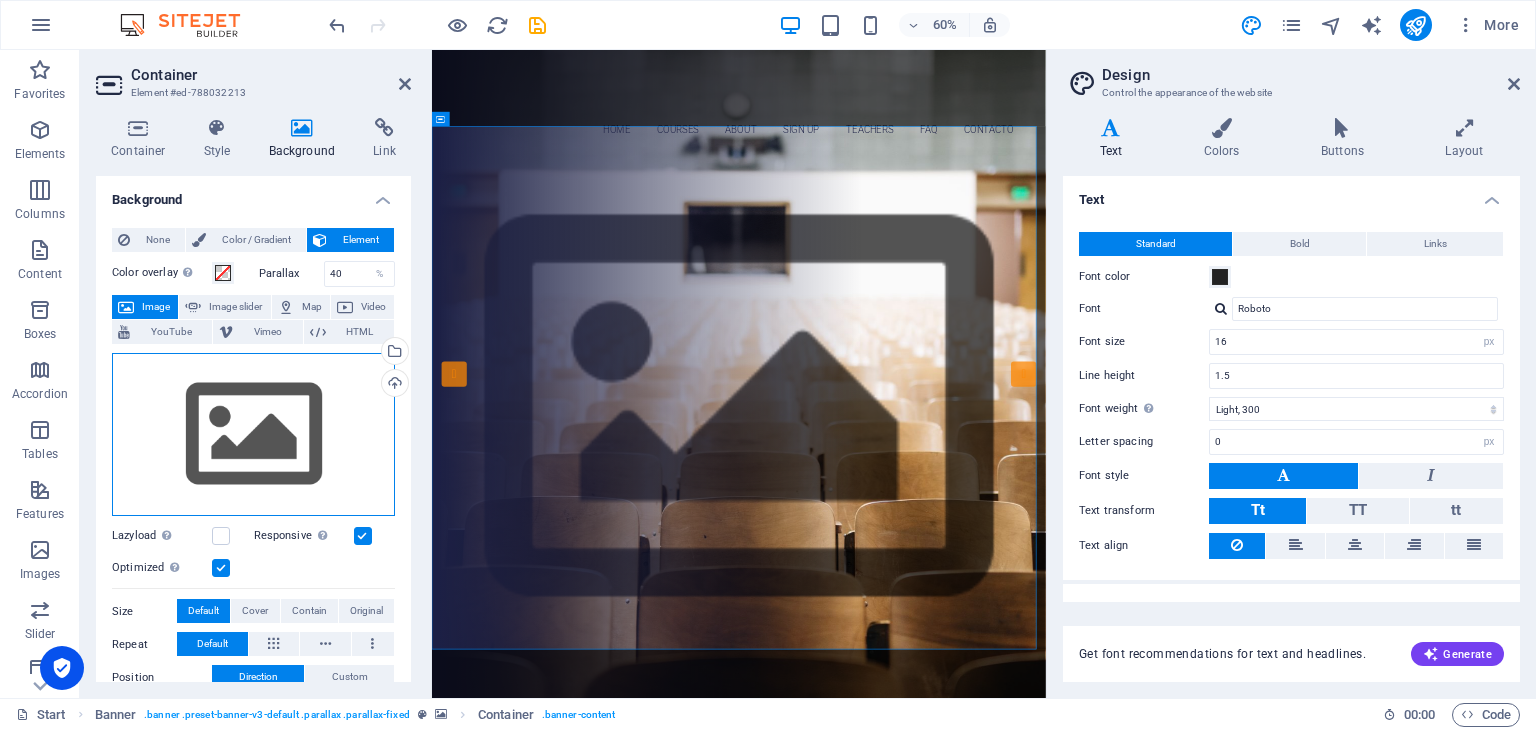 click on "Drag files here, click to choose files or select files from Files or our free stock photos & videos" at bounding box center (253, 435) 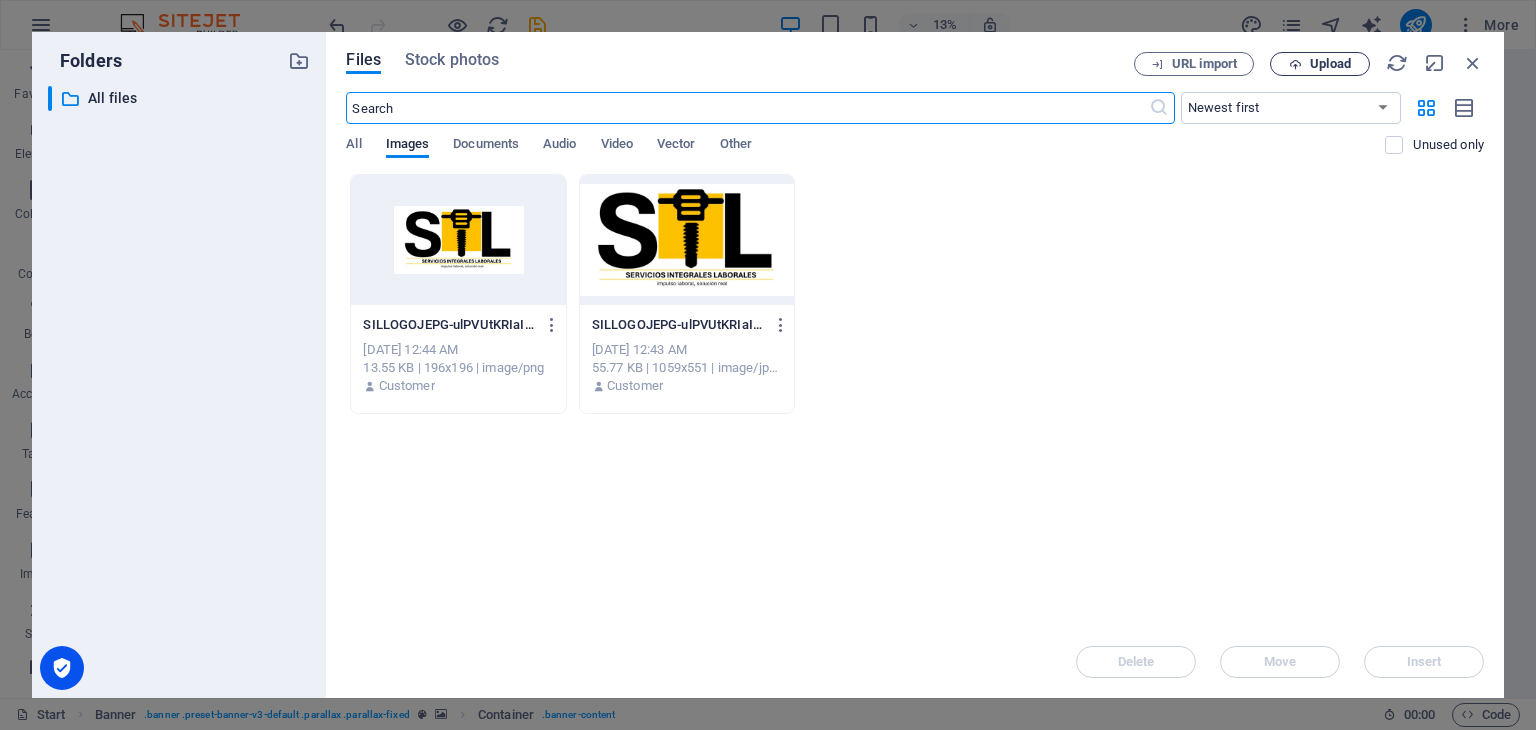 click on "Upload" at bounding box center [1330, 64] 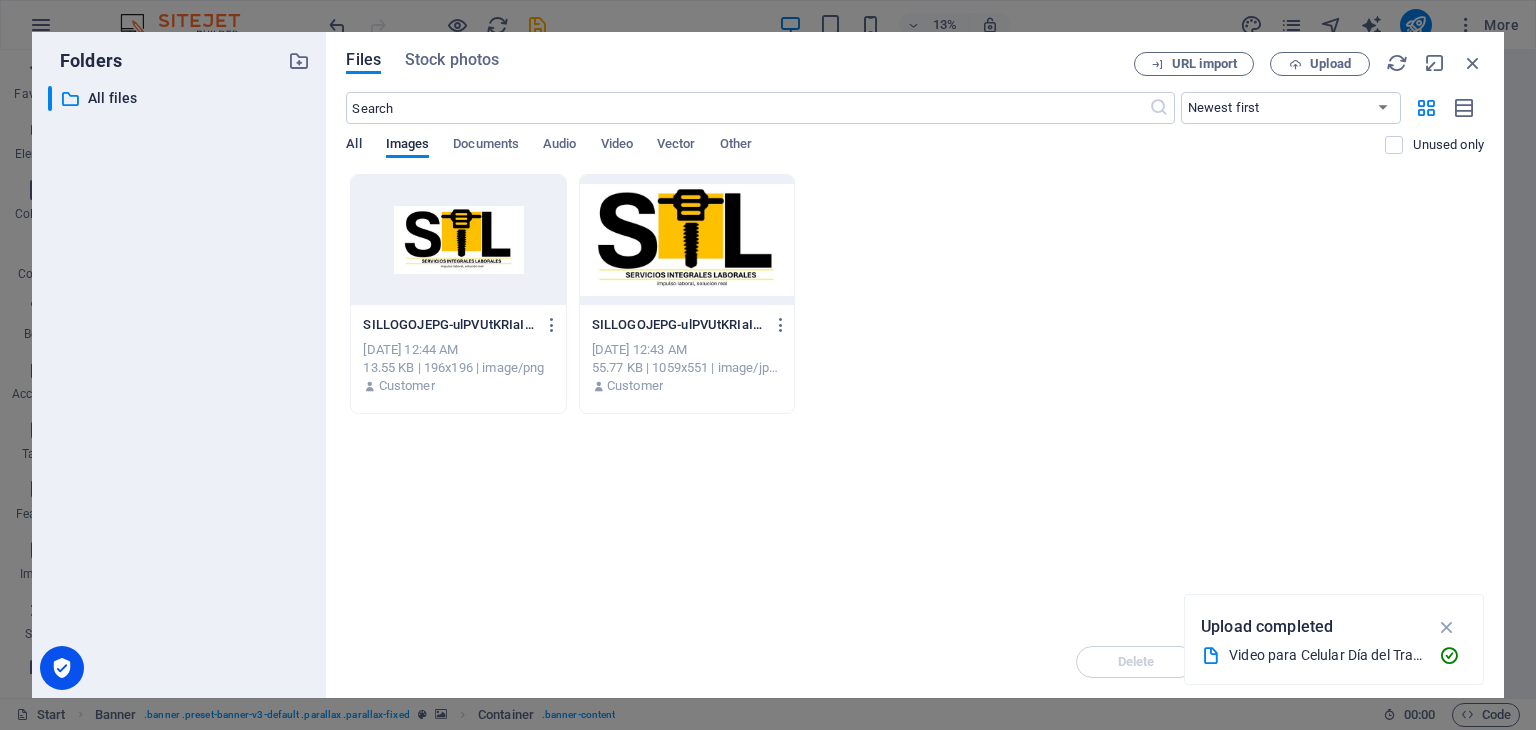 click on "All" at bounding box center [353, 146] 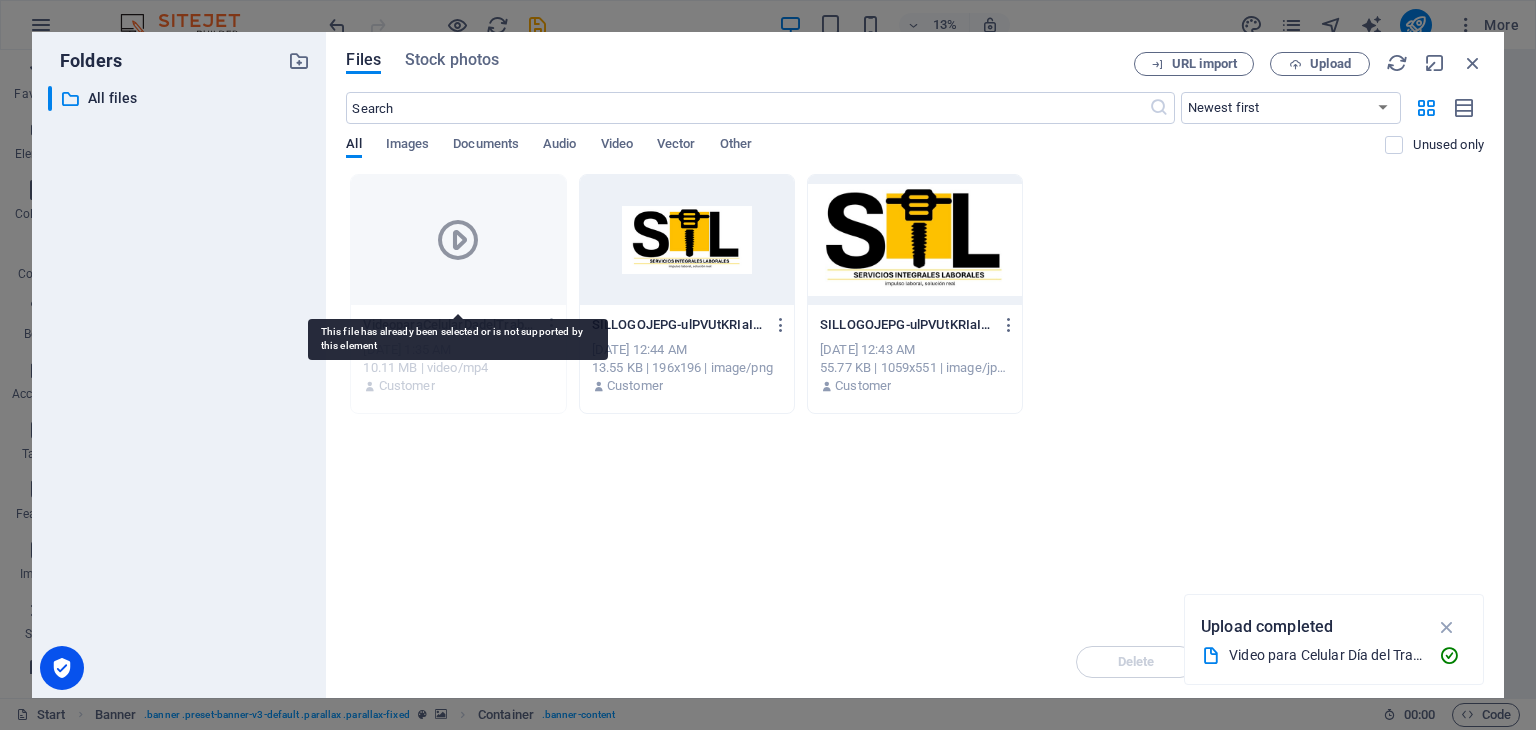 click at bounding box center [458, 240] 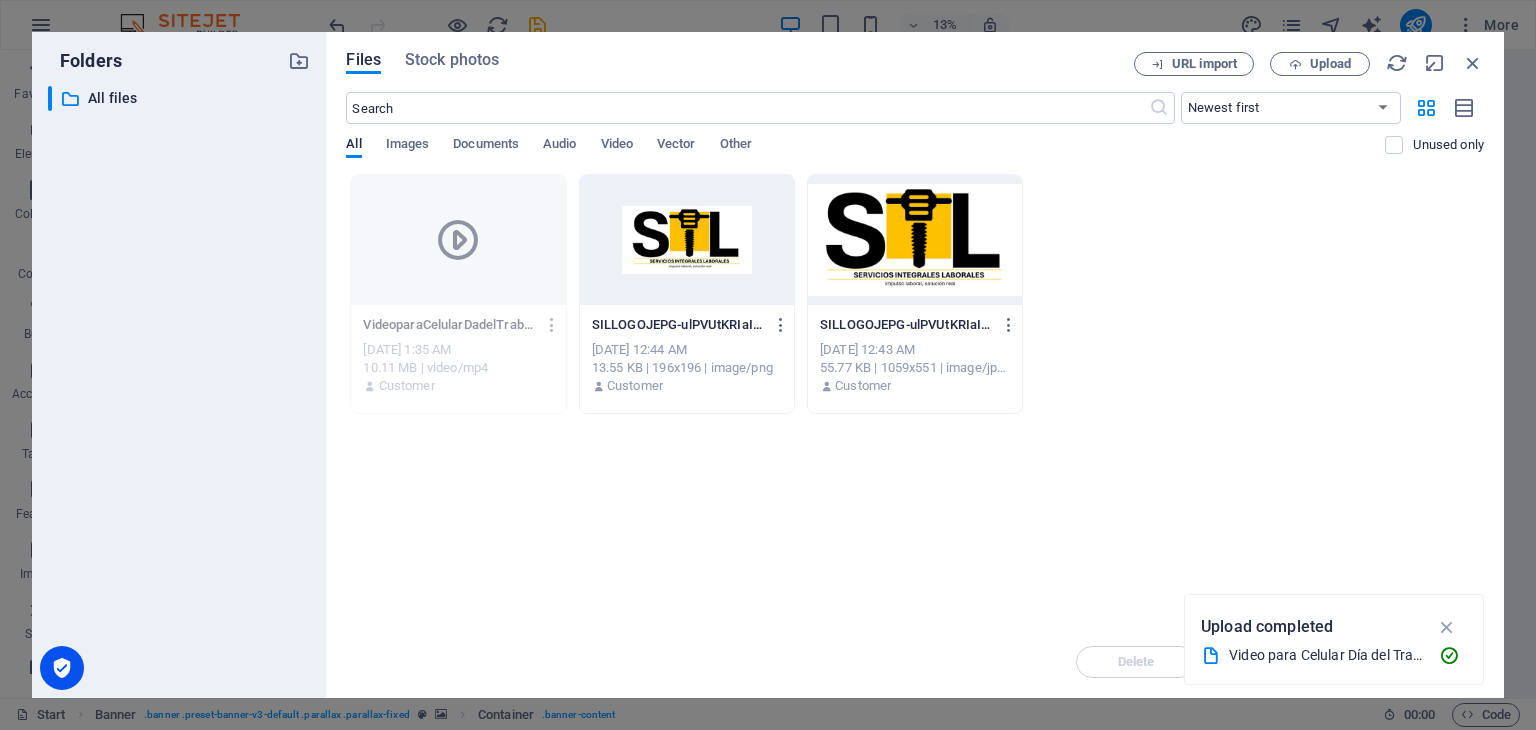 click on "VideoparaCelularDadelTrabajadorFotogrficoBlancoyAzul-wosH2-GVrJJU8jtQ6_YgZg.mp4 VideoparaCelularDadelTrabajadorFotogrficoBlancoyAzul-wosH2-GVrJJU8jtQ6_YgZg.mp4 [DATE] 1:35 AM 10.11 MB | video/mp4 Customer SILLOGOJEPG-ulPVUtKRIaIWORzFd0aHRA-DybjrQzr98mF5JOg0QVo3Q.png SILLOGOJEPG-ulPVUtKRIaIWORzFd0aHRA-DybjrQzr98mF5JOg0QVo3Q.png [DATE] 12:44 AM 13.55 KB | 196x196 | image/png Customer SILLOGOJEPG-ulPVUtKRIaIWORzFd0aHRA.jpg SILLOGOJEPG-ulPVUtKRIaIWORzFd0aHRA.jpg [DATE] 12:43 AM 55.77 KB | 1059x551 | image/jpeg Customer" at bounding box center [915, 294] 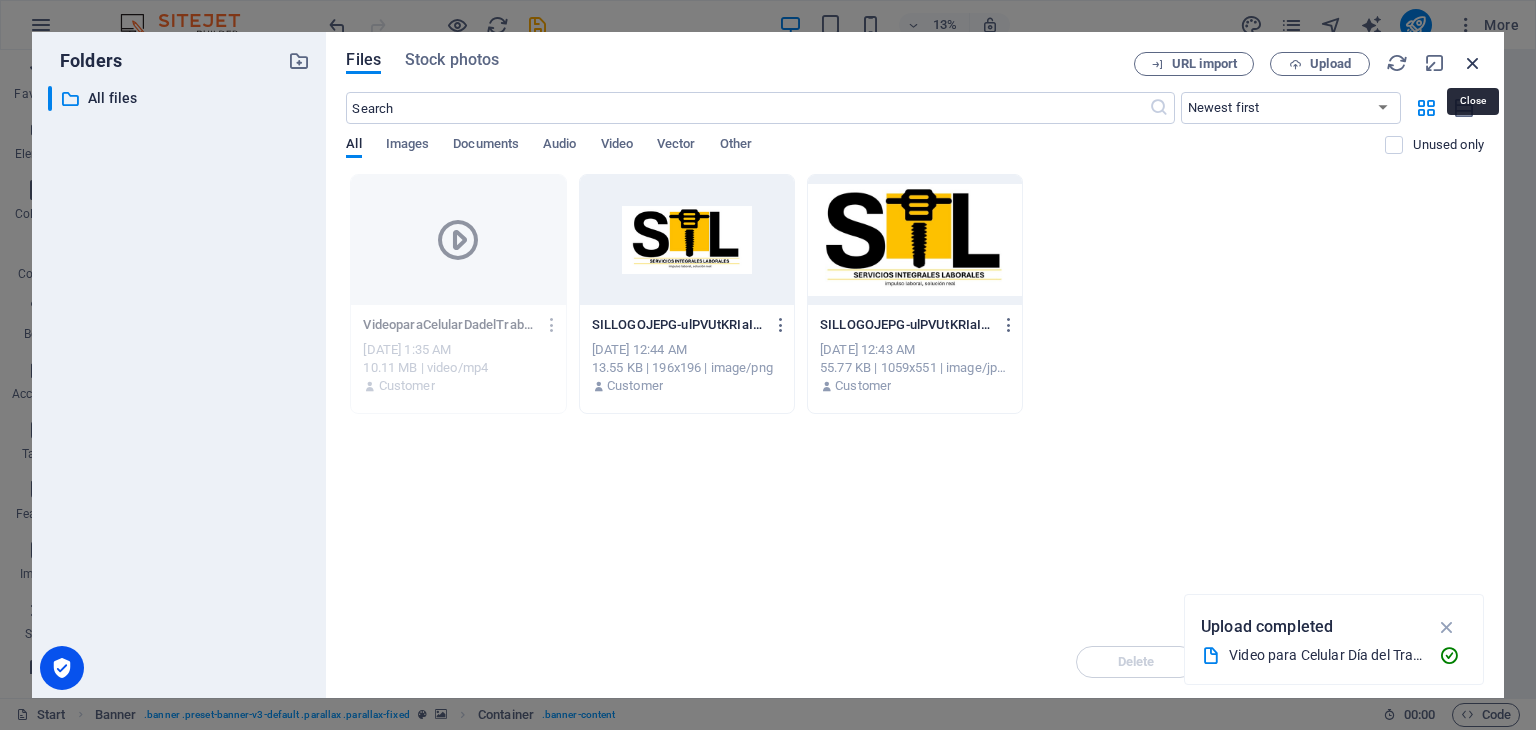 click at bounding box center (1473, 63) 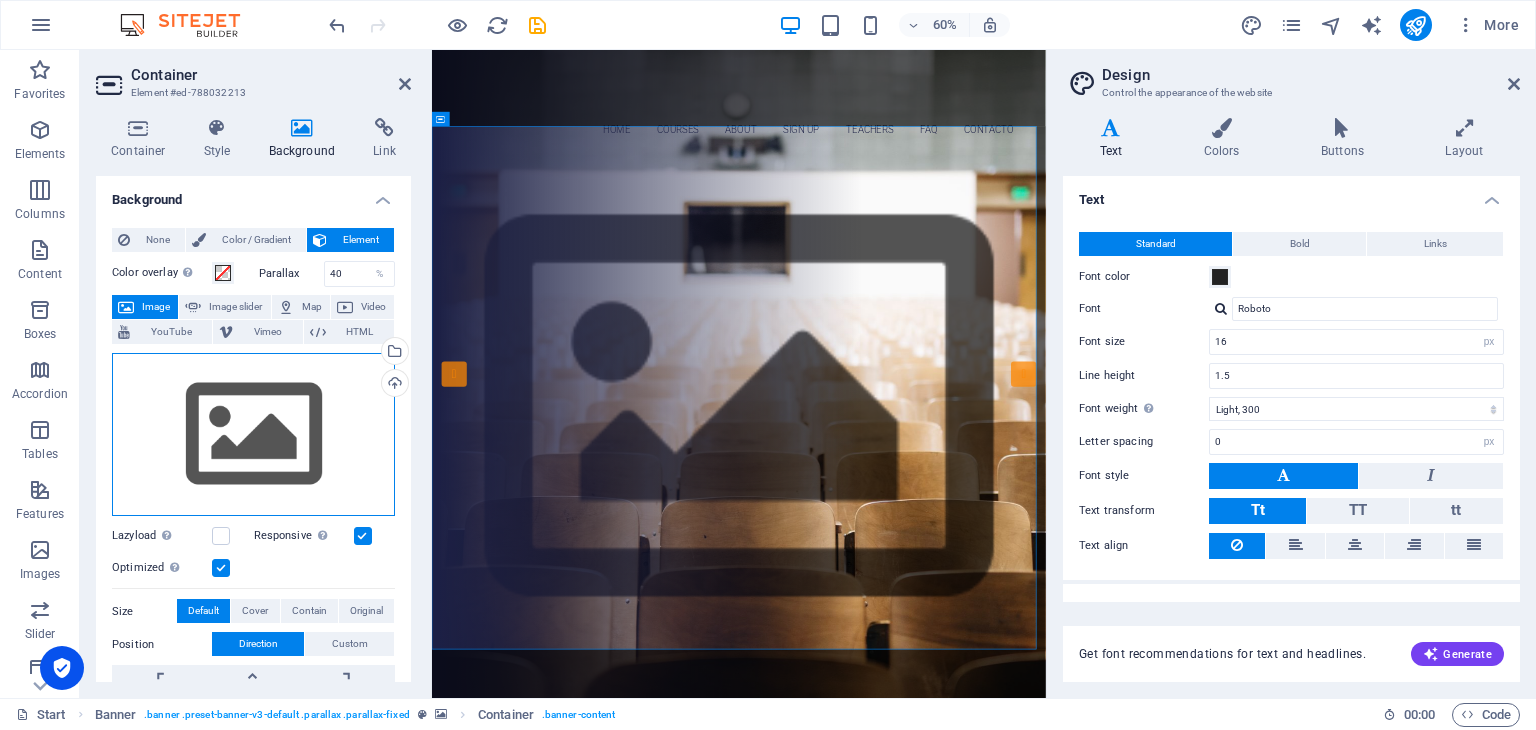 click on "Drag files here, click to choose files or select files from Files or our free stock photos & videos" at bounding box center (253, 435) 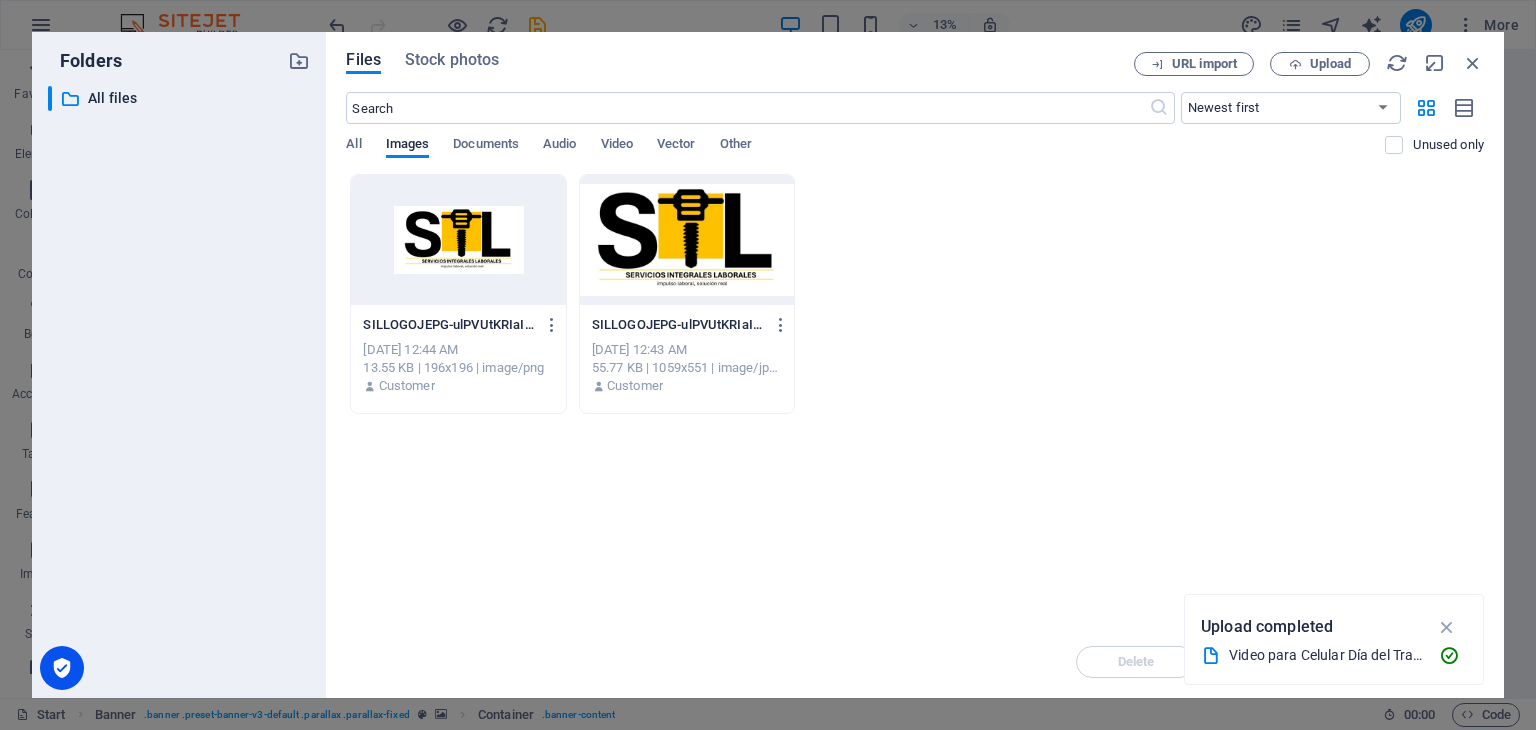 click on "Files Stock photos URL import Upload ​ Newest first Oldest first Name (A-Z) Name (Z-A) Size (0-9) Size (9-0) Resolution (0-9) Resolution (9-0) All Images Documents Audio Video Vector Other Unused only Drop files here to upload them instantly SILLOGOJEPG-ulPVUtKRIaIWORzFd0aHRA-DybjrQzr98mF5JOg0QVo3Q.png SILLOGOJEPG-ulPVUtKRIaIWORzFd0aHRA-DybjrQzr98mF5JOg0QVo3Q.png [DATE] 12:44 AM 13.55 KB | 196x196 | image/png Customer SILLOGOJEPG-ulPVUtKRIaIWORzFd0aHRA.jpg SILLOGOJEPG-ulPVUtKRIaIWORzFd0aHRA.jpg [DATE] 12:43 AM 55.77 KB | 1059x551 | image/jpeg Customer Delete Move Insert" at bounding box center [915, 365] 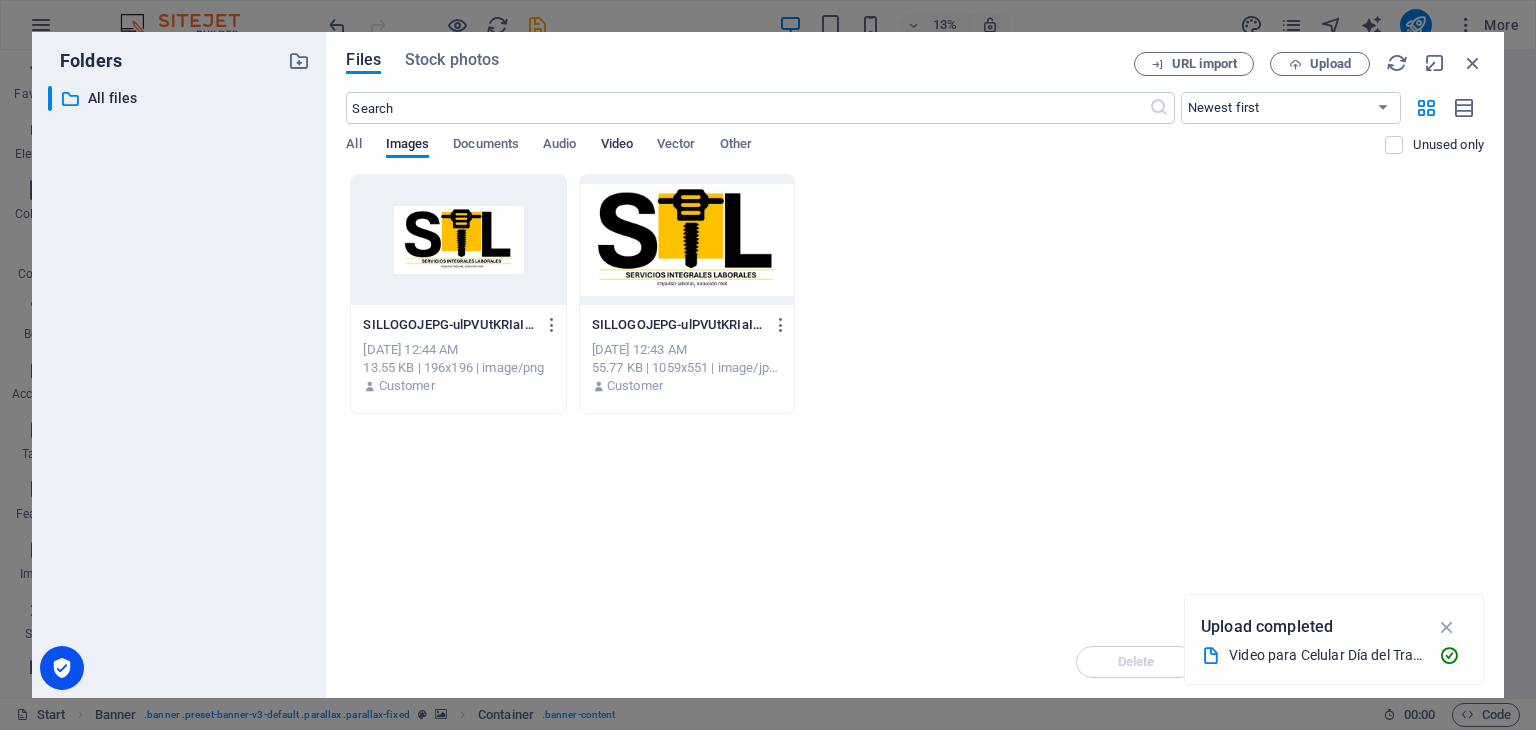 drag, startPoint x: 611, startPoint y: 158, endPoint x: 625, endPoint y: 150, distance: 16.124516 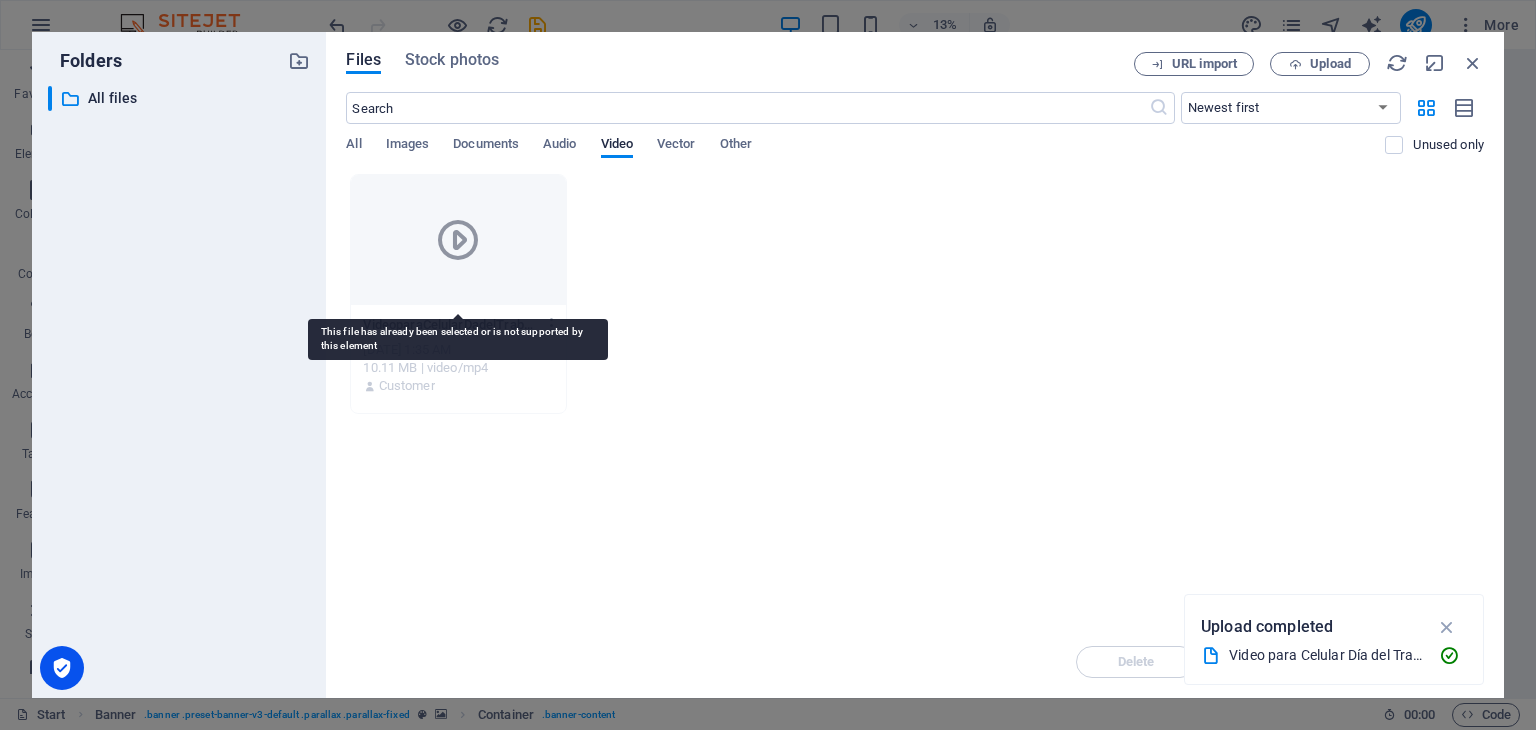 click at bounding box center [458, 240] 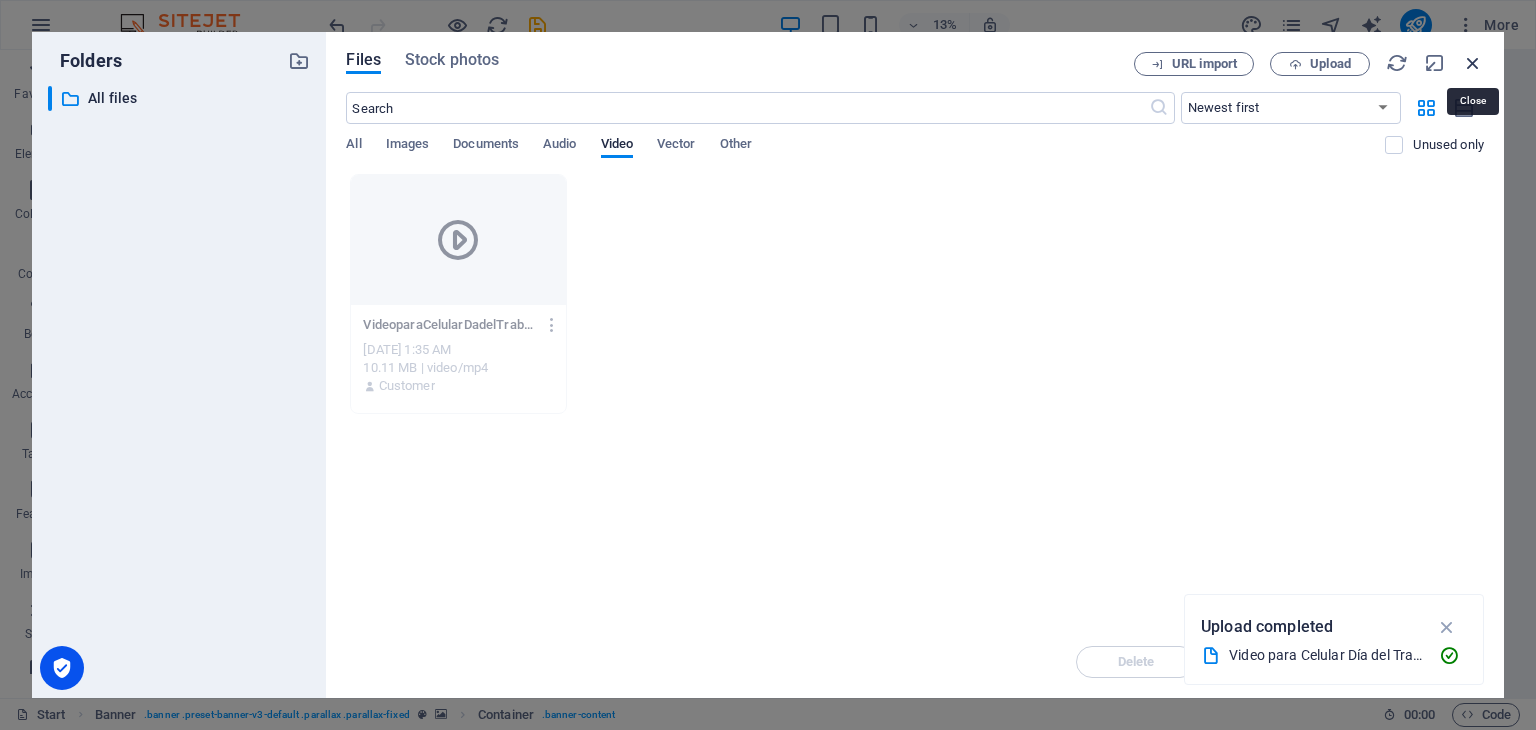click at bounding box center [1473, 63] 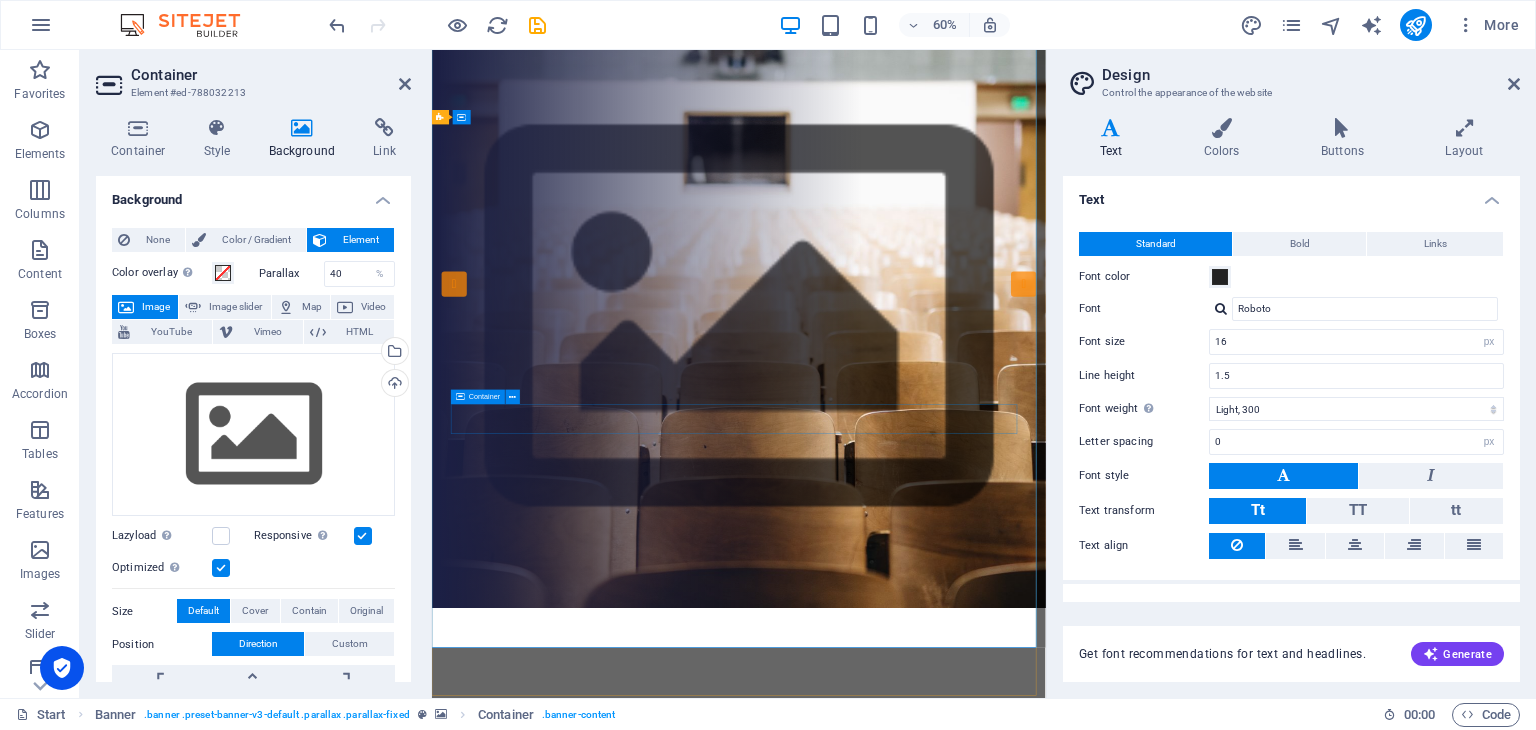 scroll, scrollTop: 0, scrollLeft: 0, axis: both 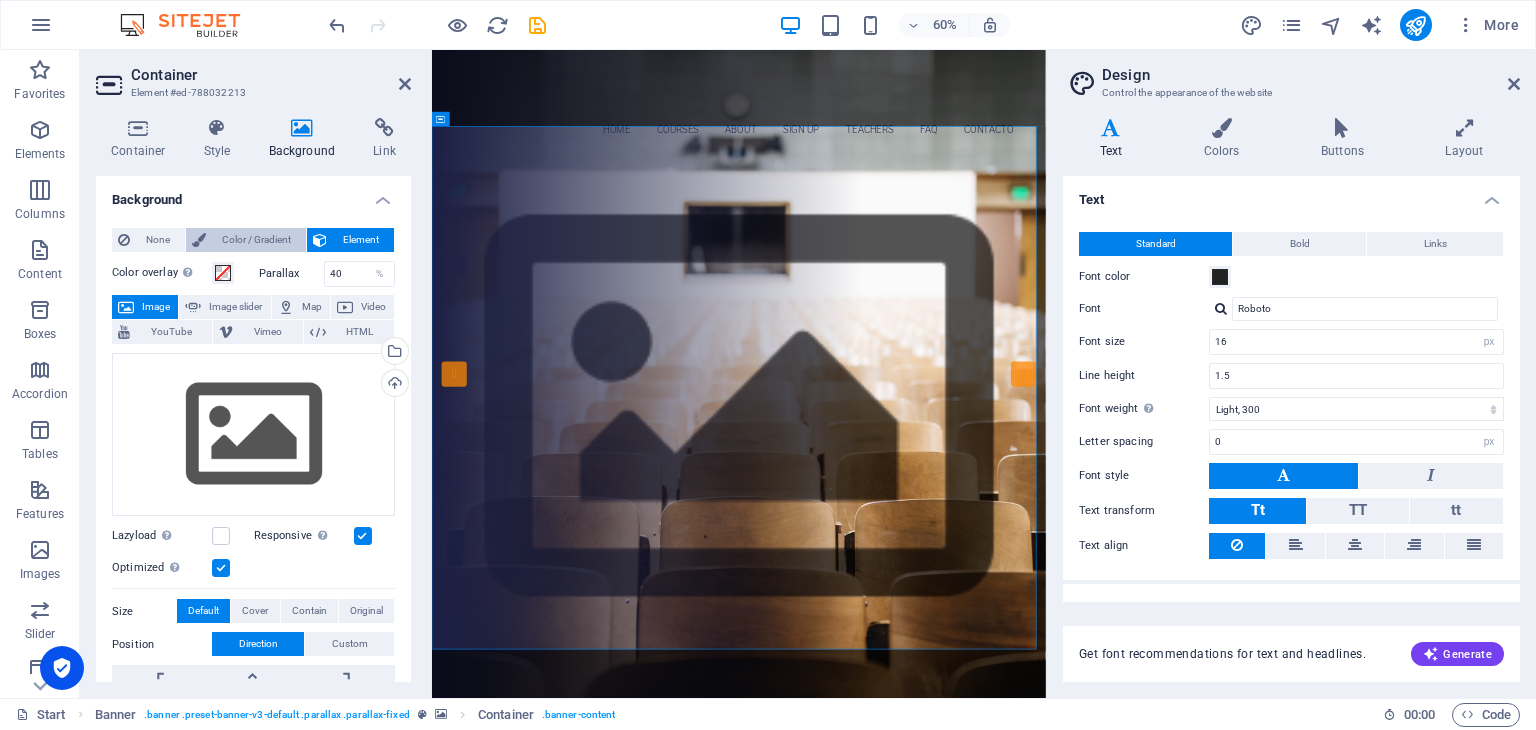 click on "Color / Gradient" at bounding box center [256, 240] 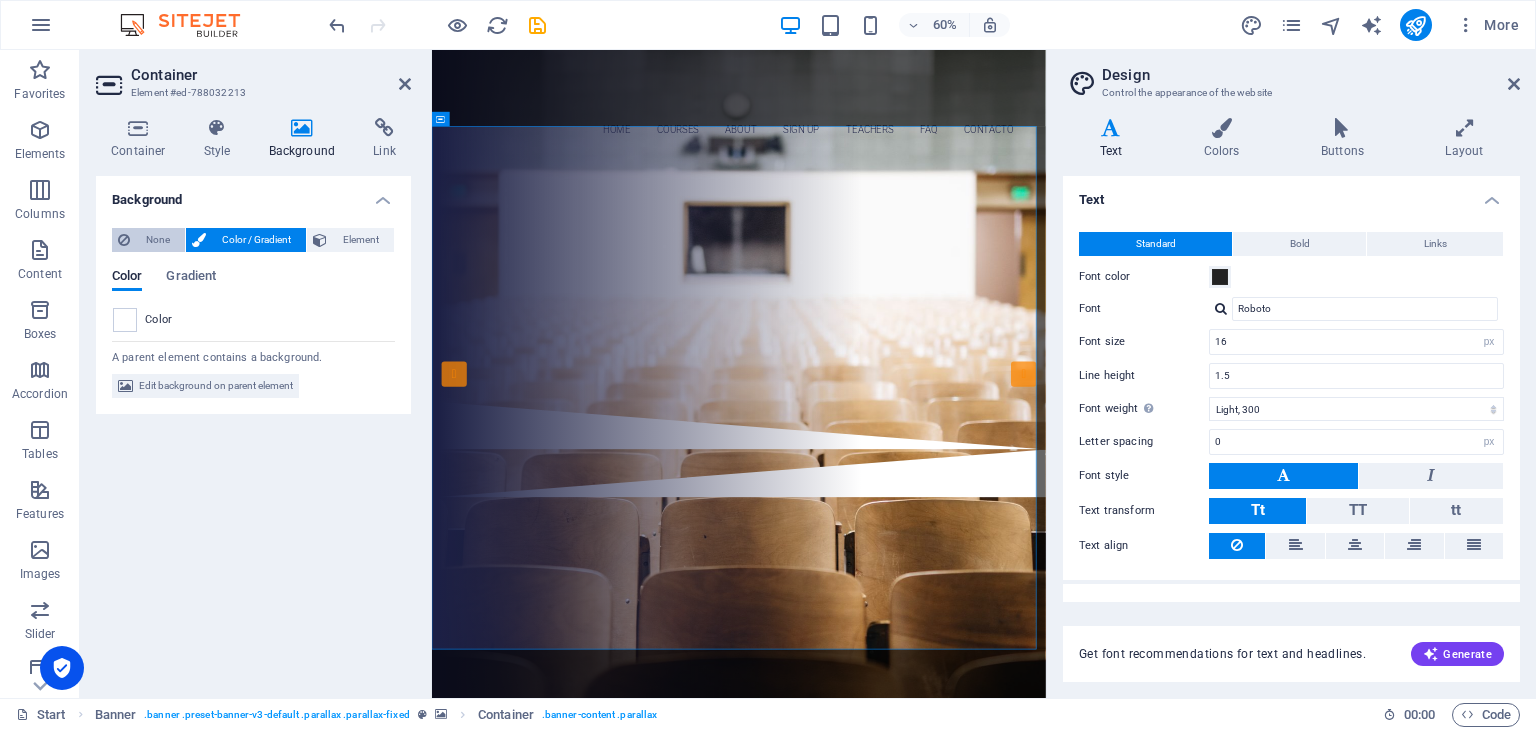 click on "None" at bounding box center [157, 240] 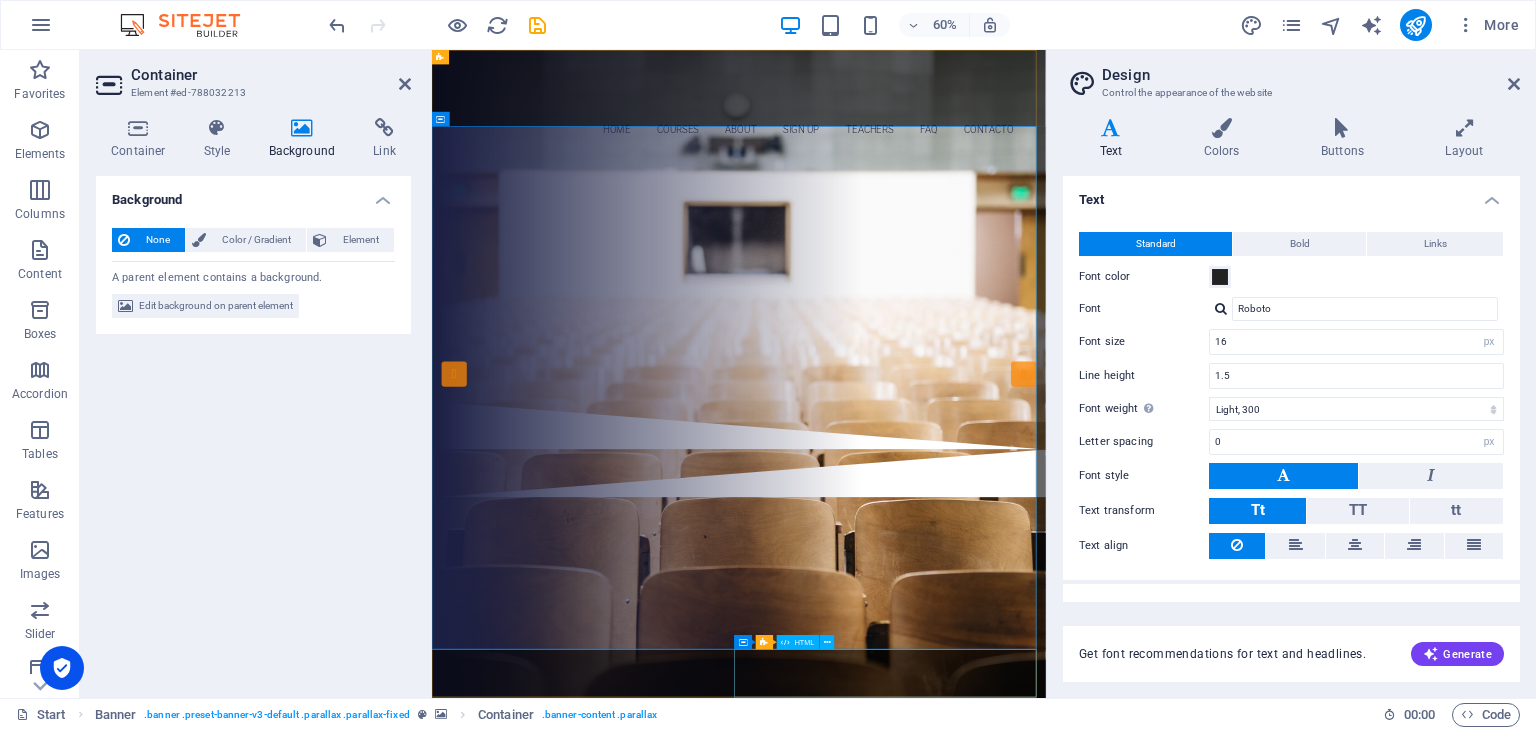 click at bounding box center (943, 756) 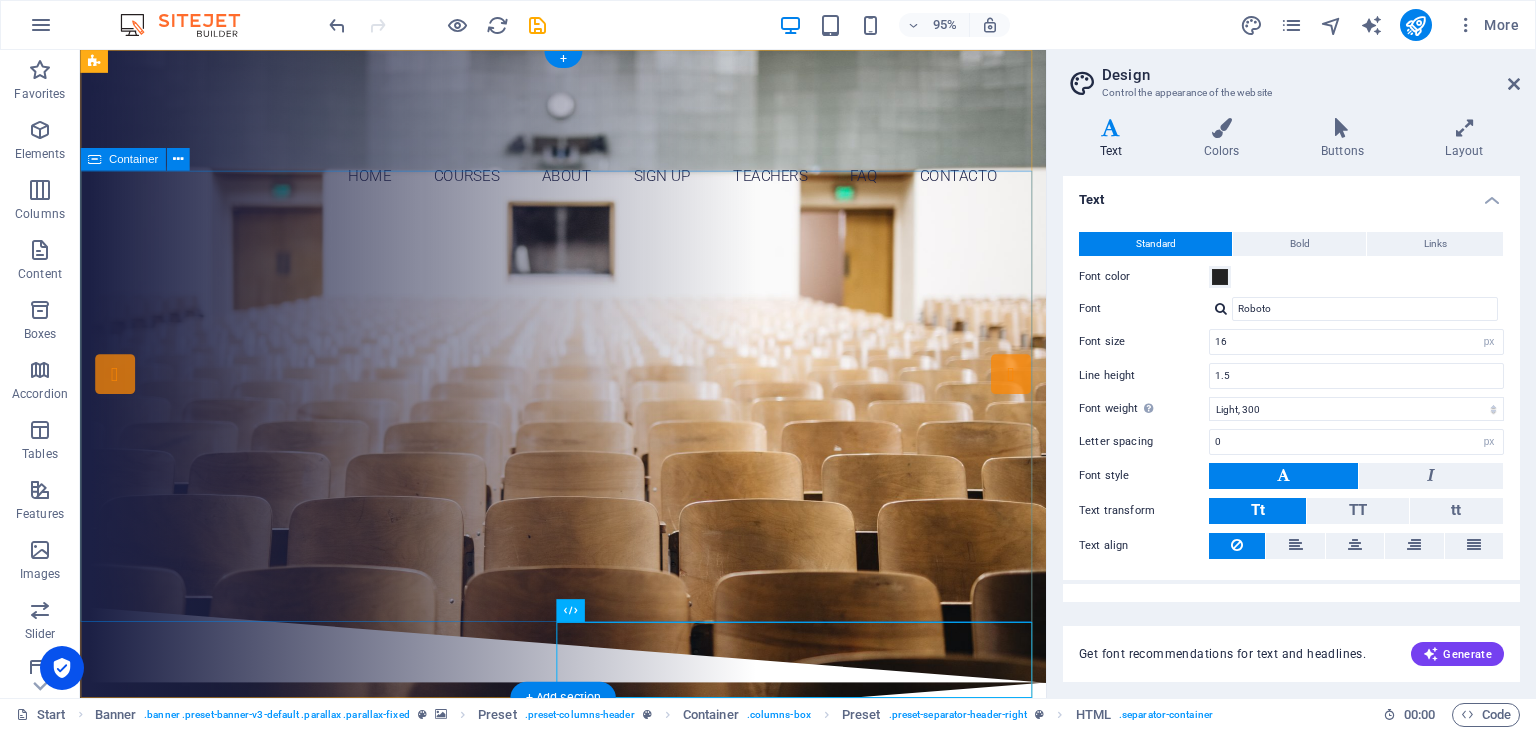 click on "Are you ready to learn new languages? Join our Language School Our Courses Sign up now" at bounding box center (588, 429) 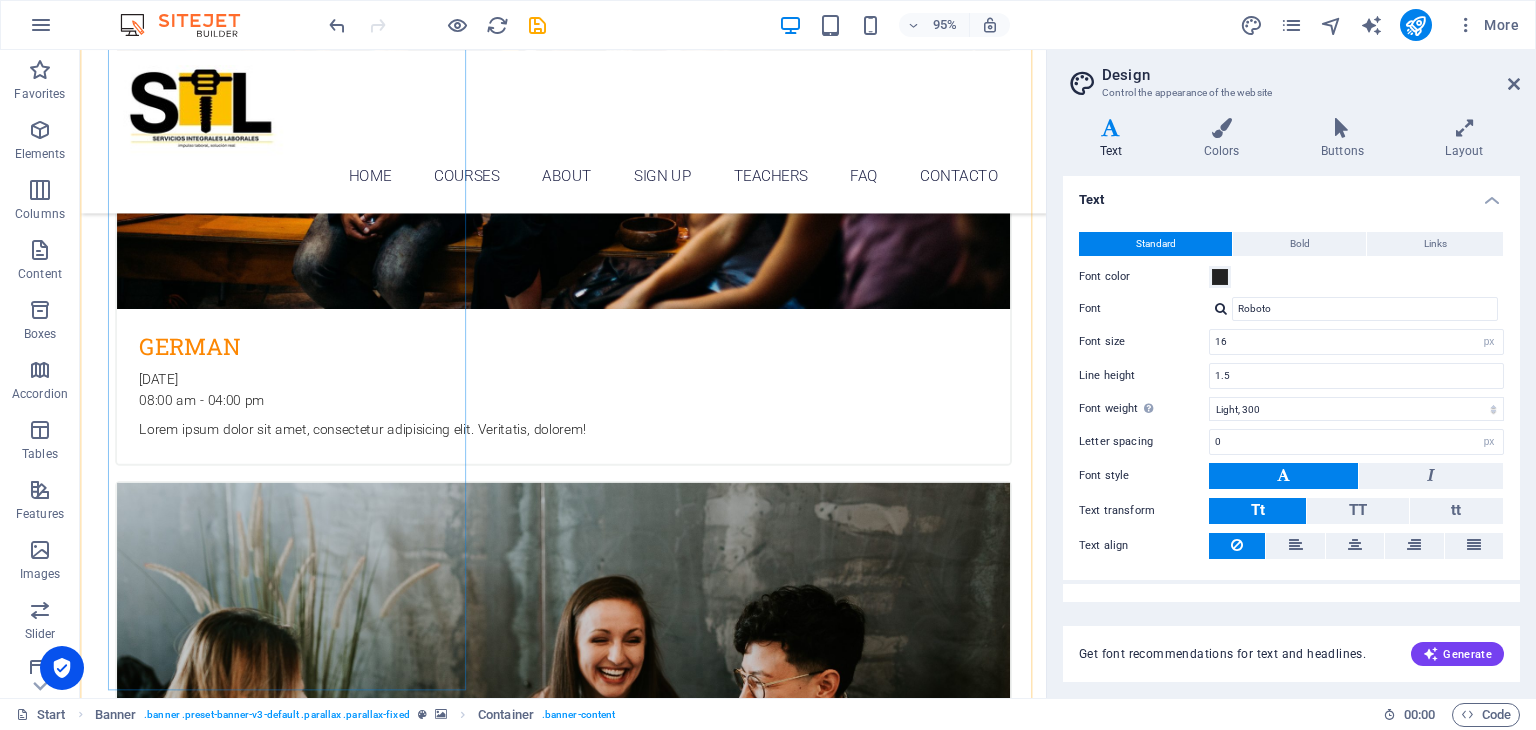 scroll, scrollTop: 2892, scrollLeft: 0, axis: vertical 